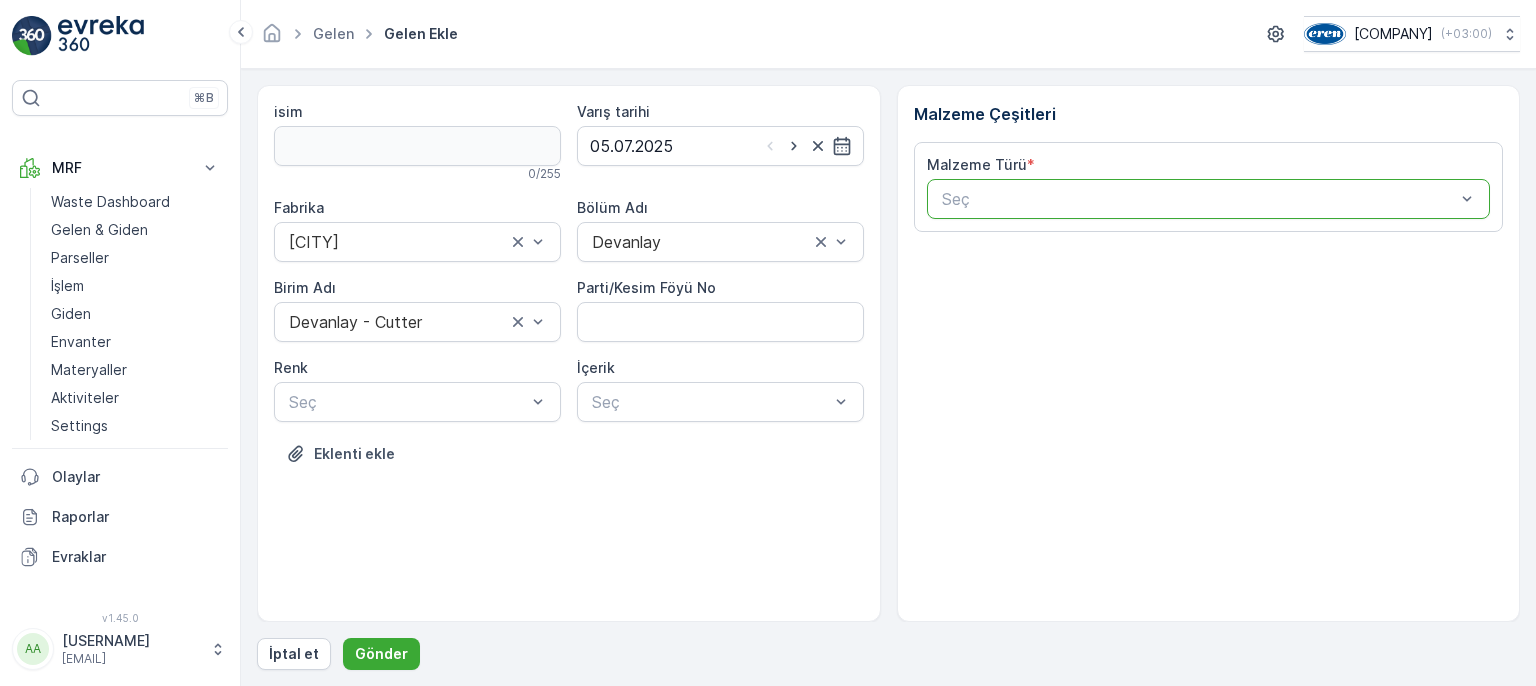 scroll, scrollTop: 0, scrollLeft: 0, axis: both 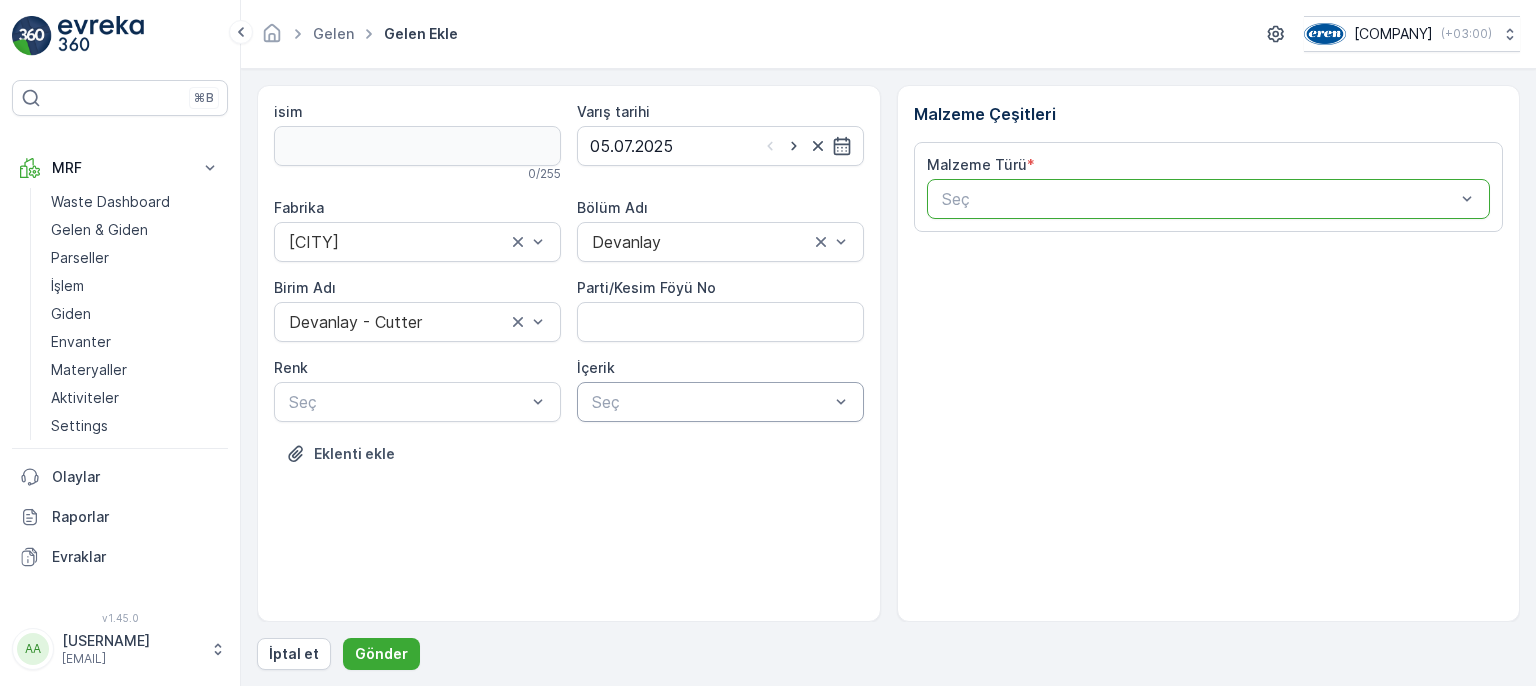 click on "Seç" at bounding box center [720, 402] 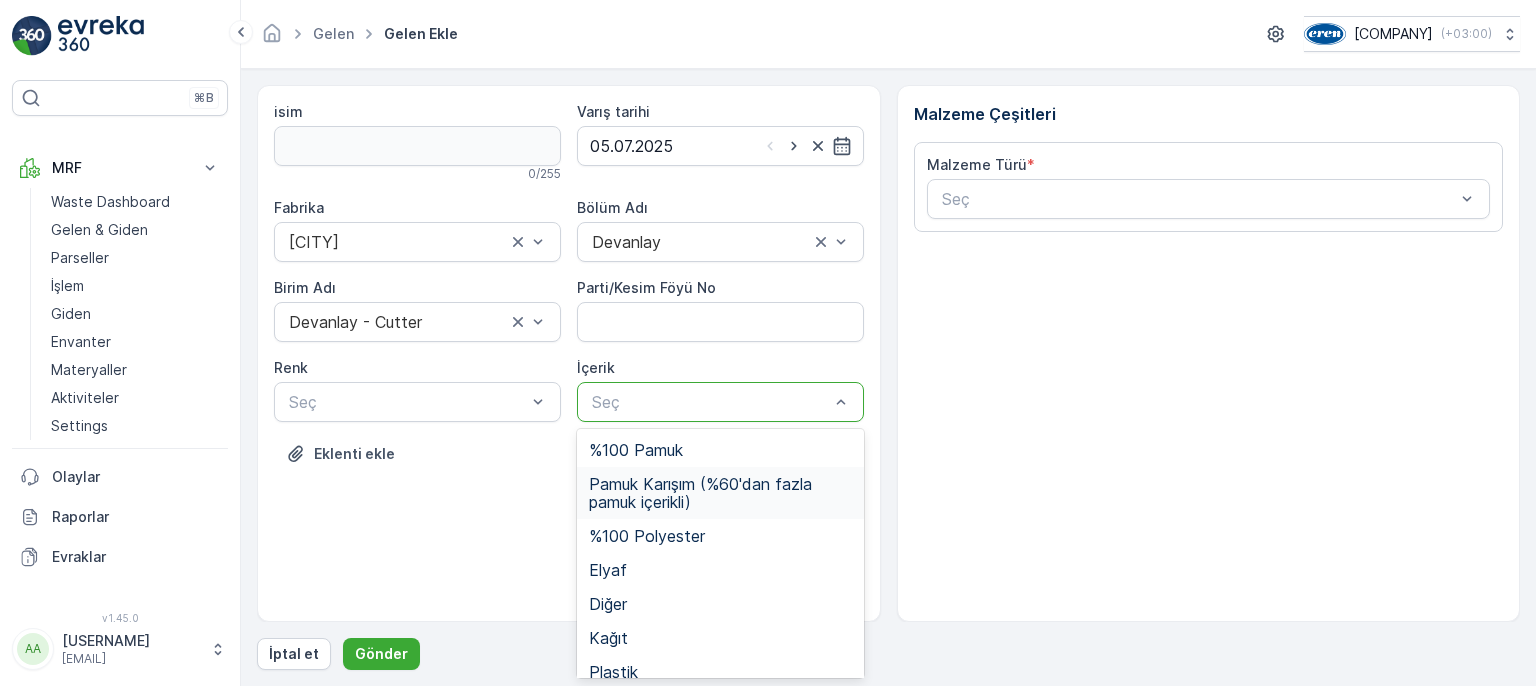 click on "Pamuk Karışım (%60'dan fazla pamuk içerikli)" at bounding box center (720, 493) 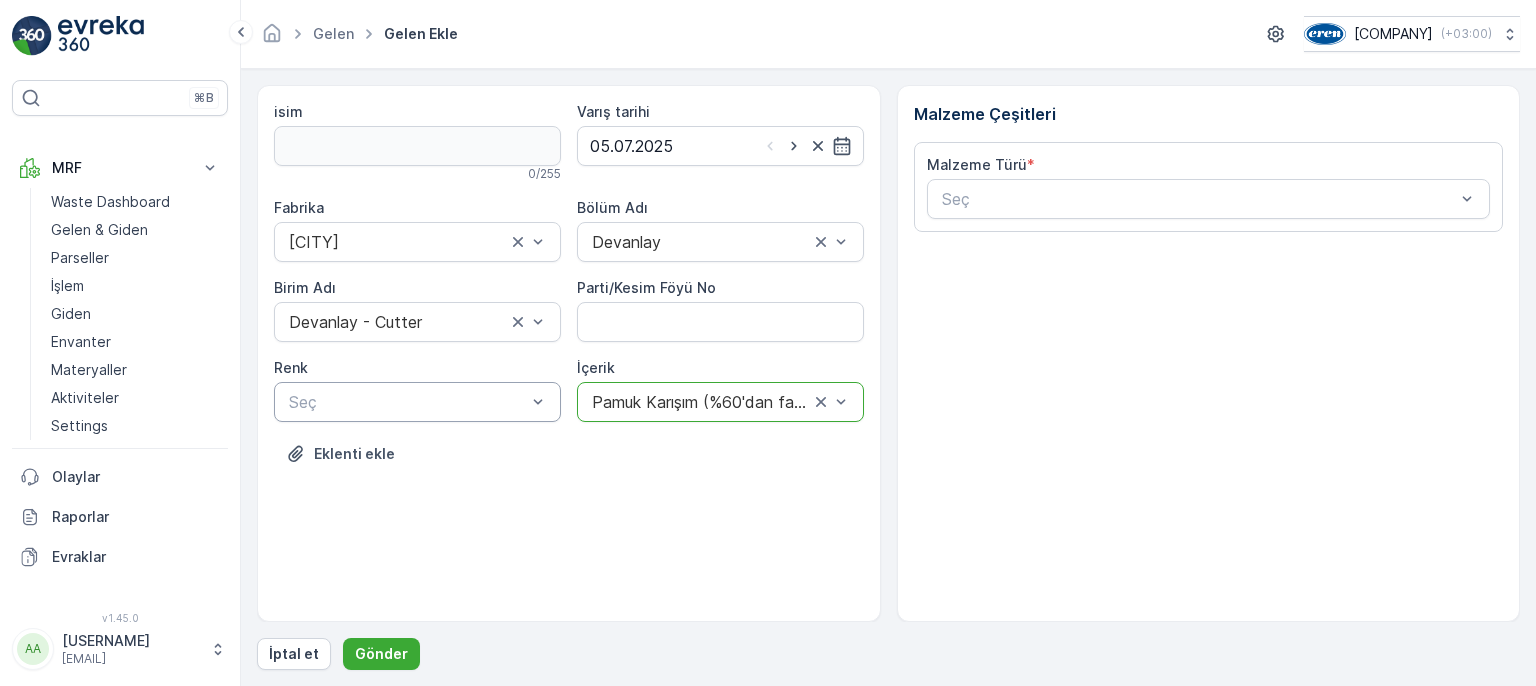 click at bounding box center (407, 402) 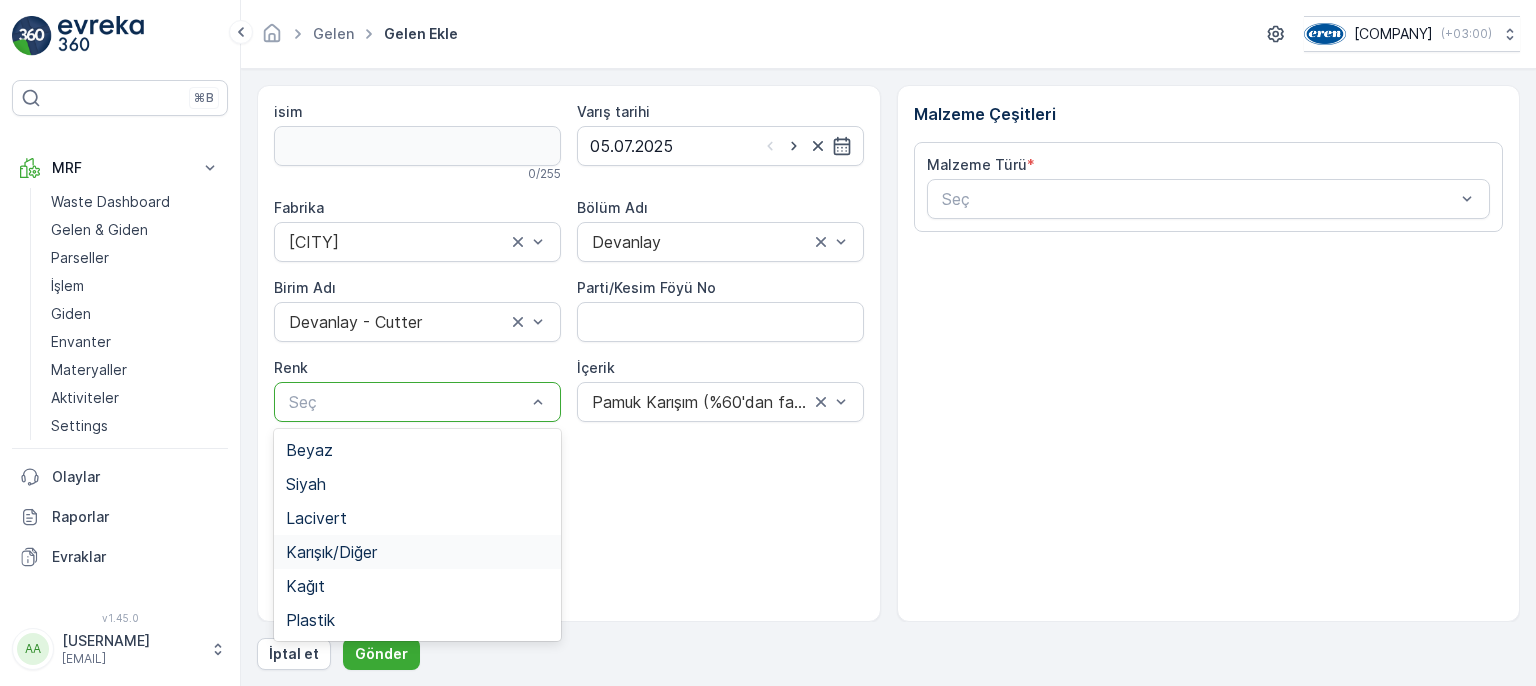 click on "Karışık/Diğer" at bounding box center [331, 552] 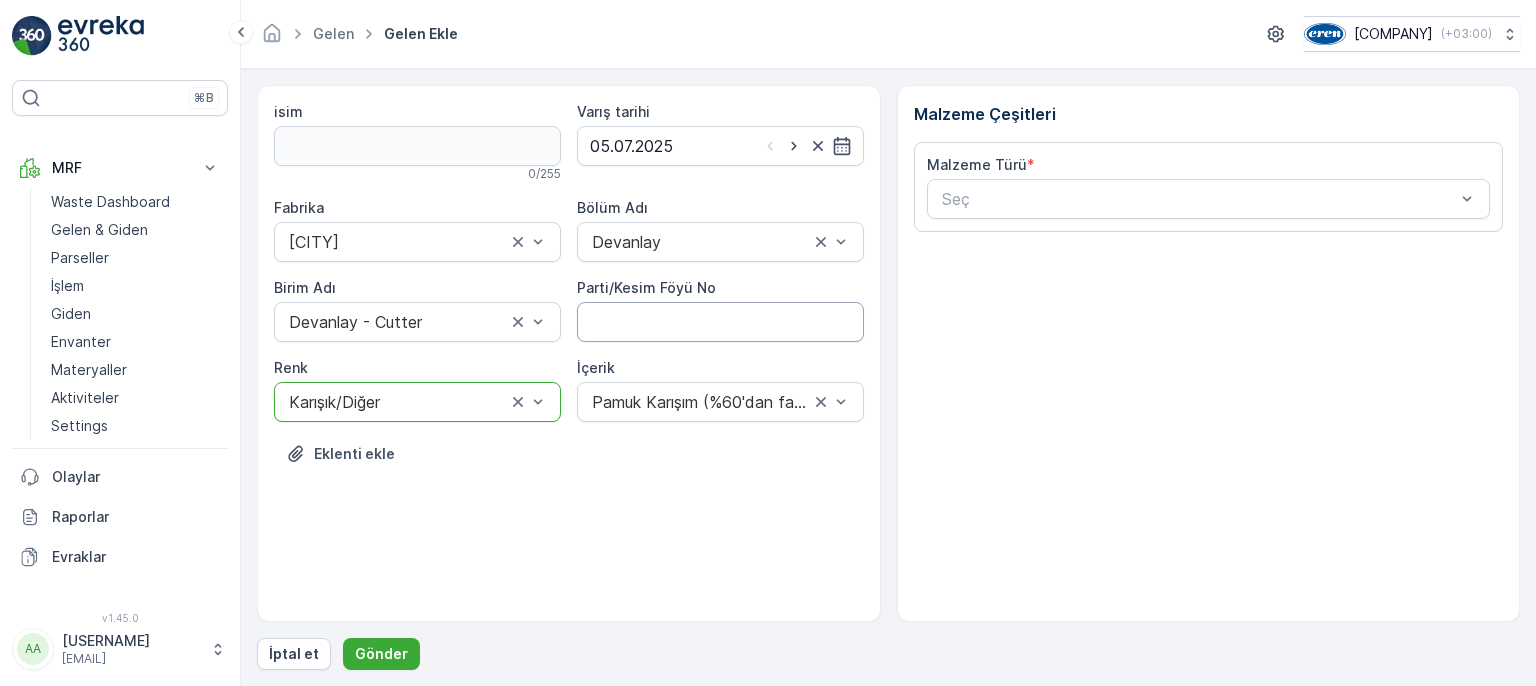 click on "Parti/Kesim Föyü No" at bounding box center [720, 322] 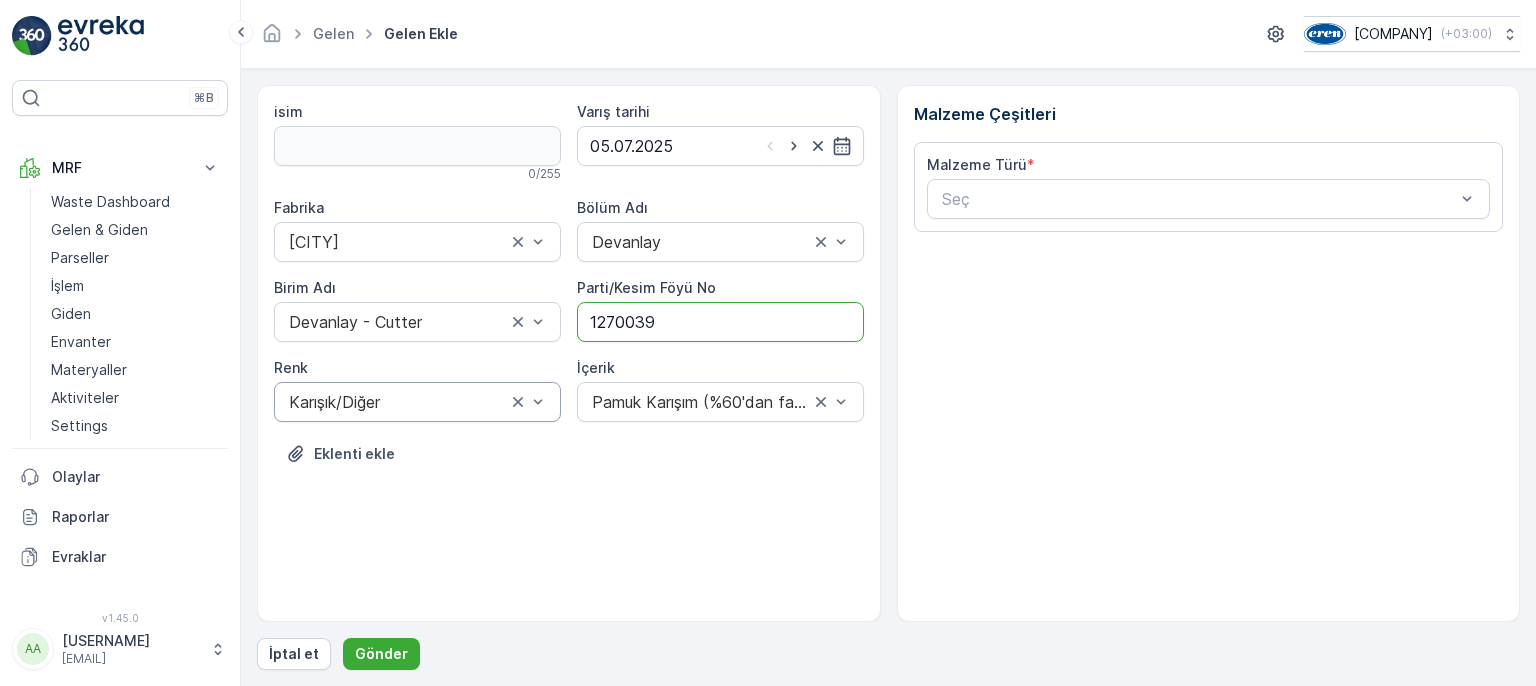 type on "1270039" 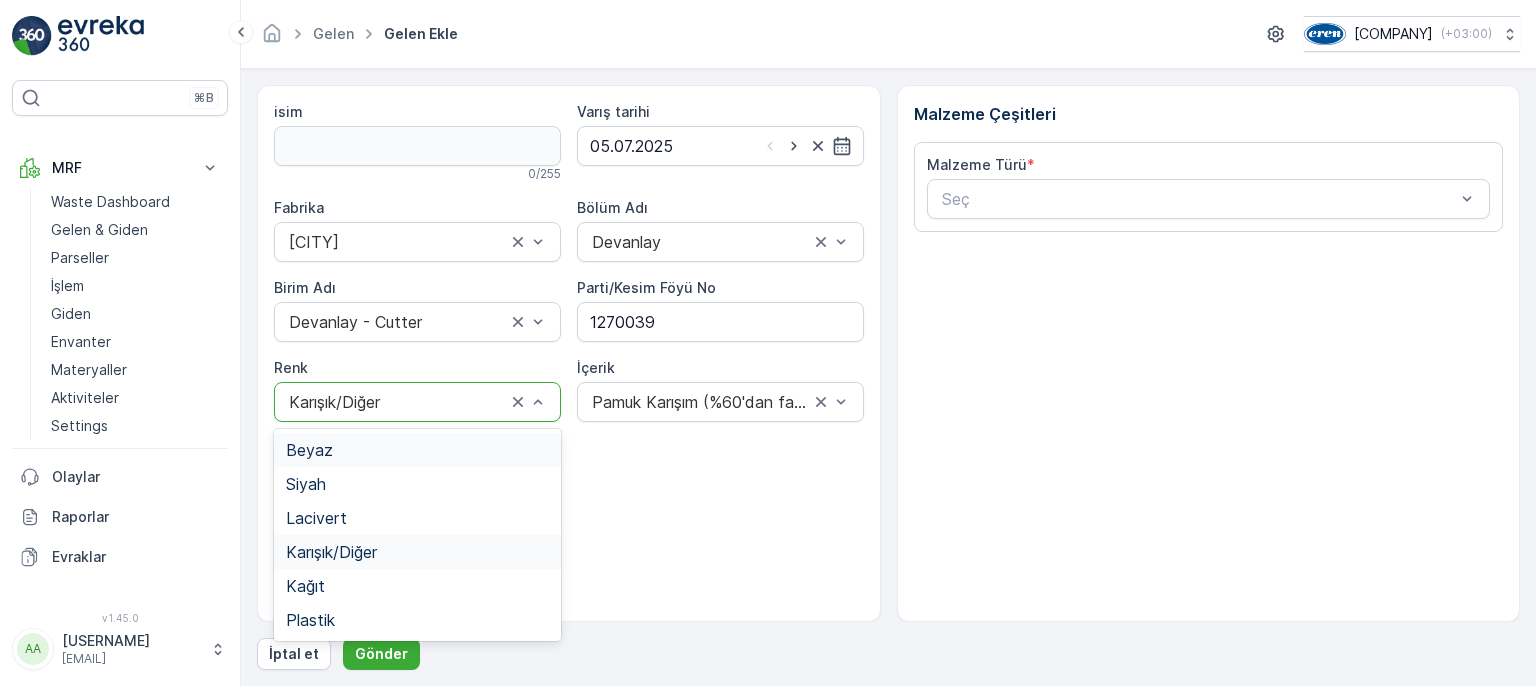 click on "Beyaz" at bounding box center (417, 450) 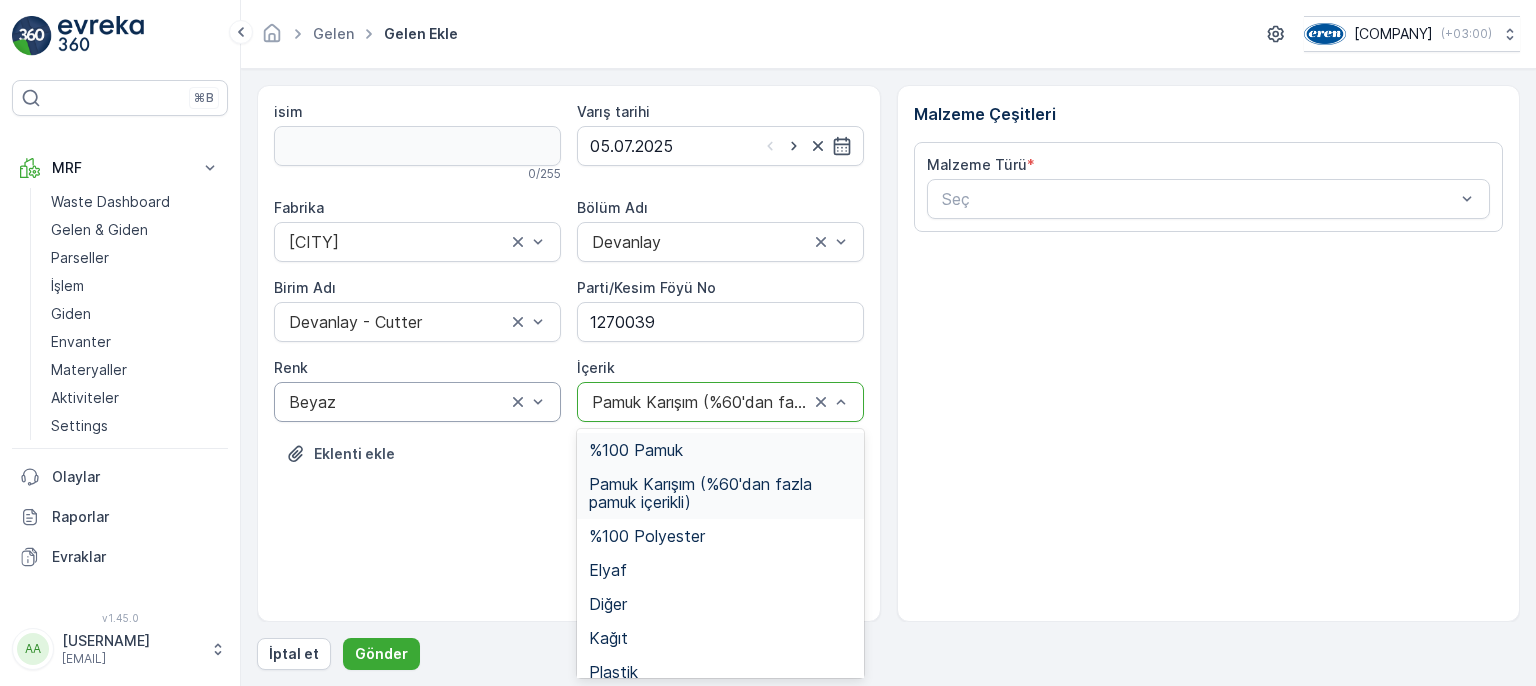 click at bounding box center (700, 402) 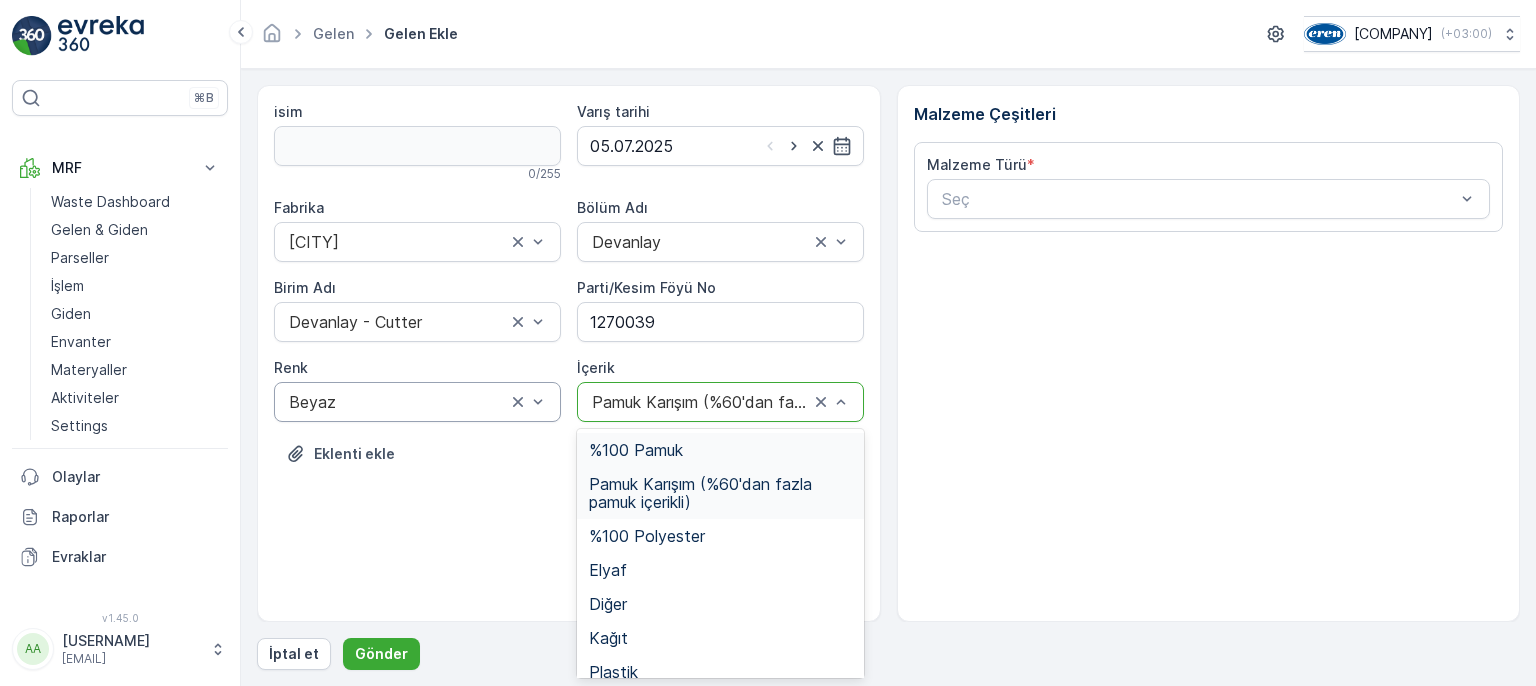 drag, startPoint x: 1003, startPoint y: 406, endPoint x: 1040, endPoint y: 348, distance: 68.7968 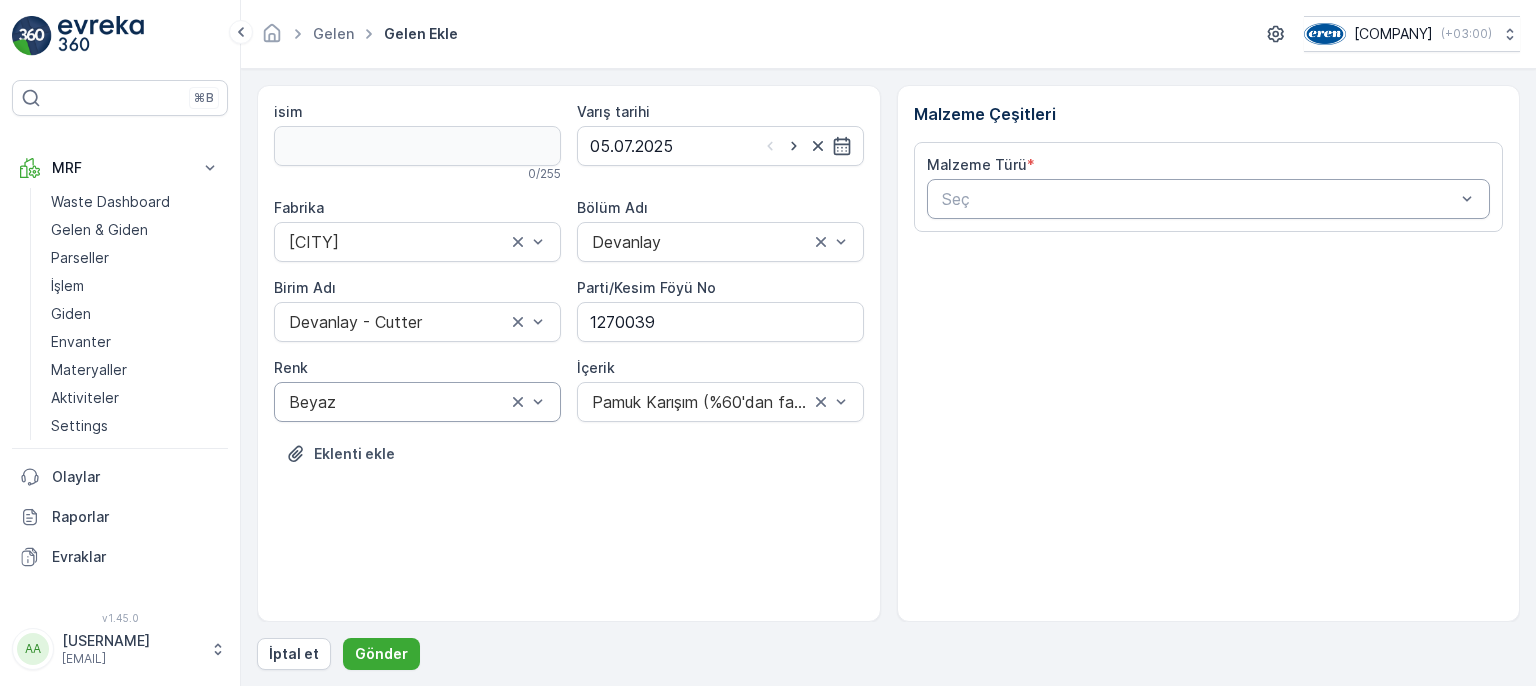 click at bounding box center [1199, 199] 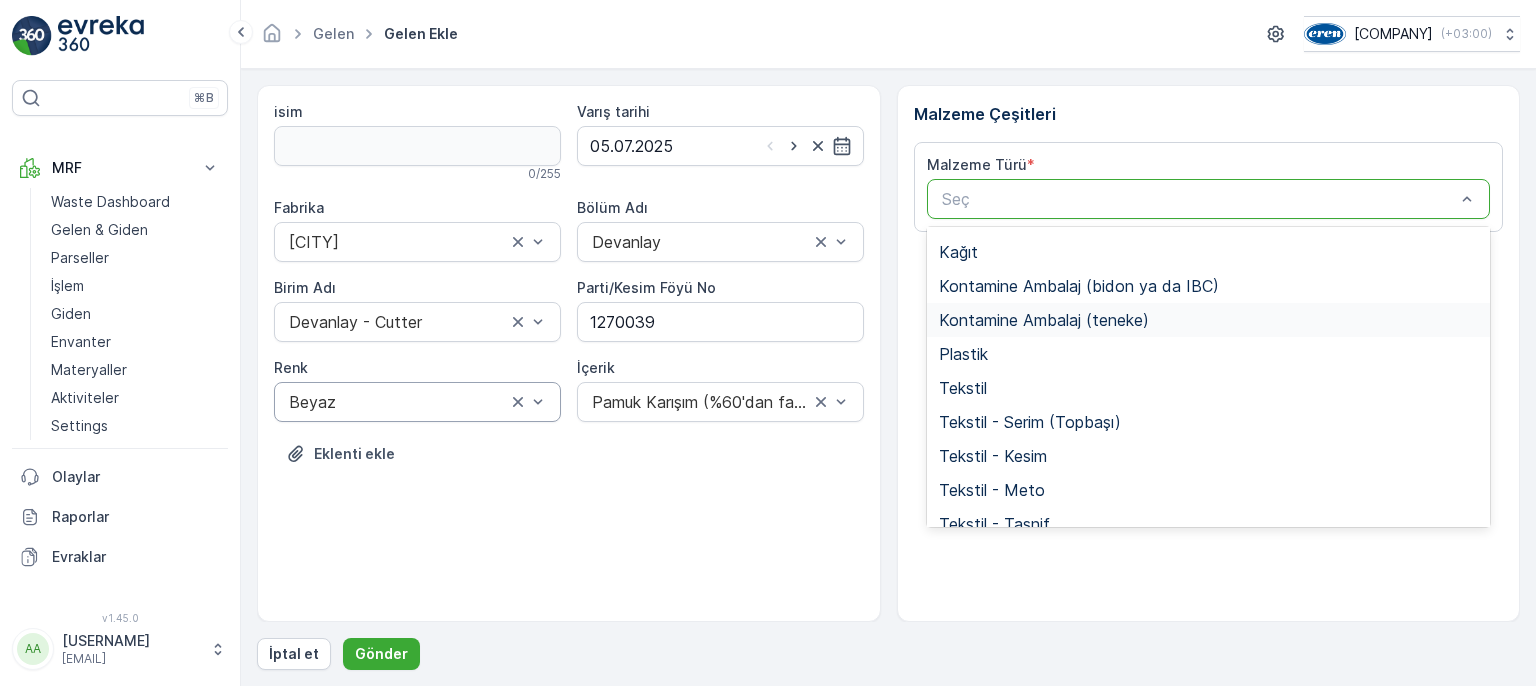 scroll, scrollTop: 388, scrollLeft: 0, axis: vertical 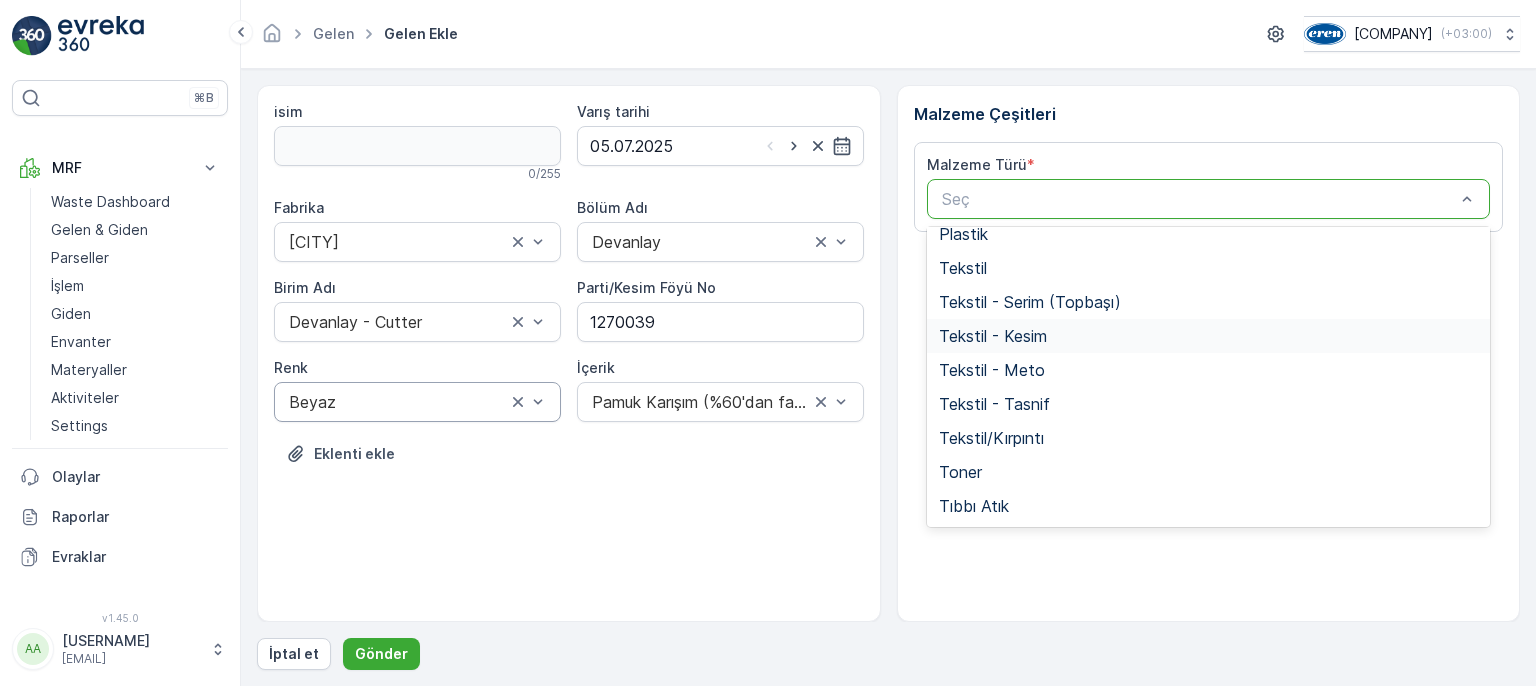 click on "Tekstil - Kesim" at bounding box center (1209, 336) 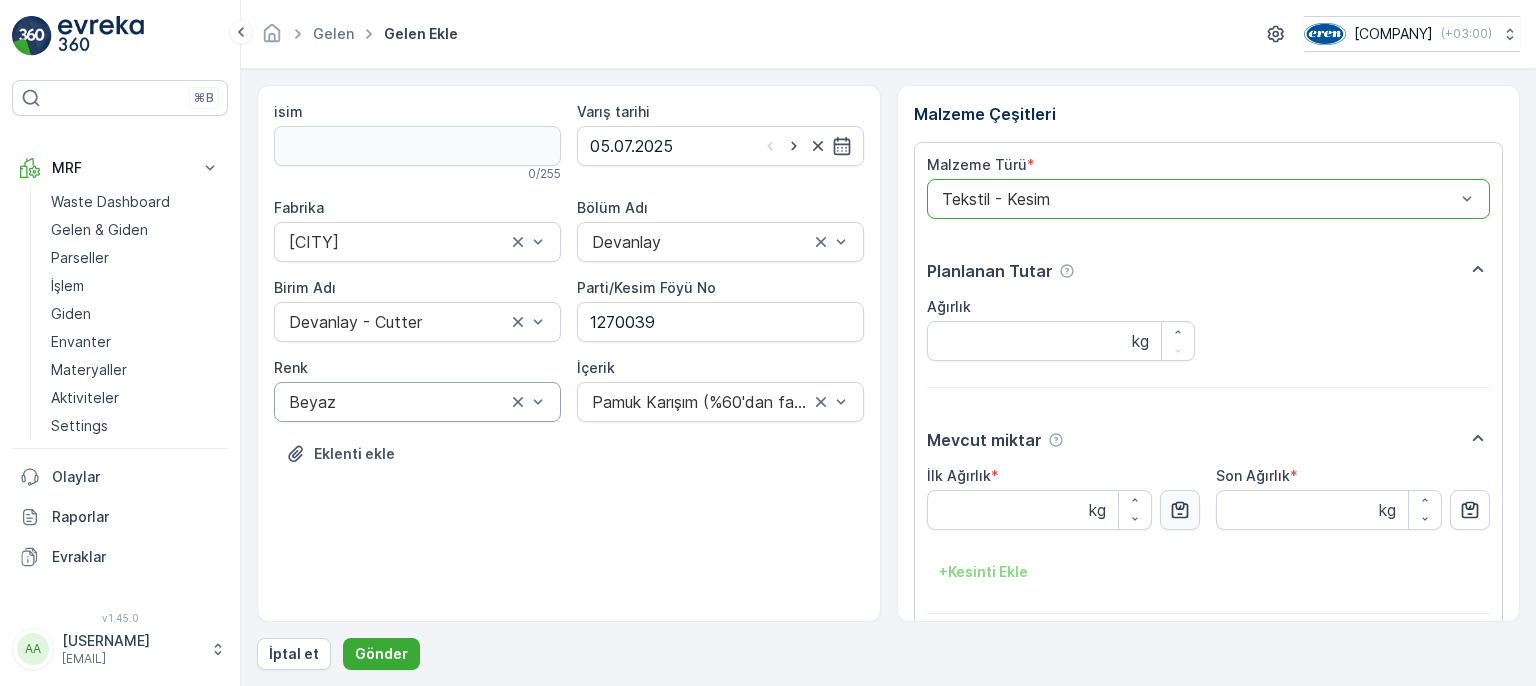 click at bounding box center [1180, 510] 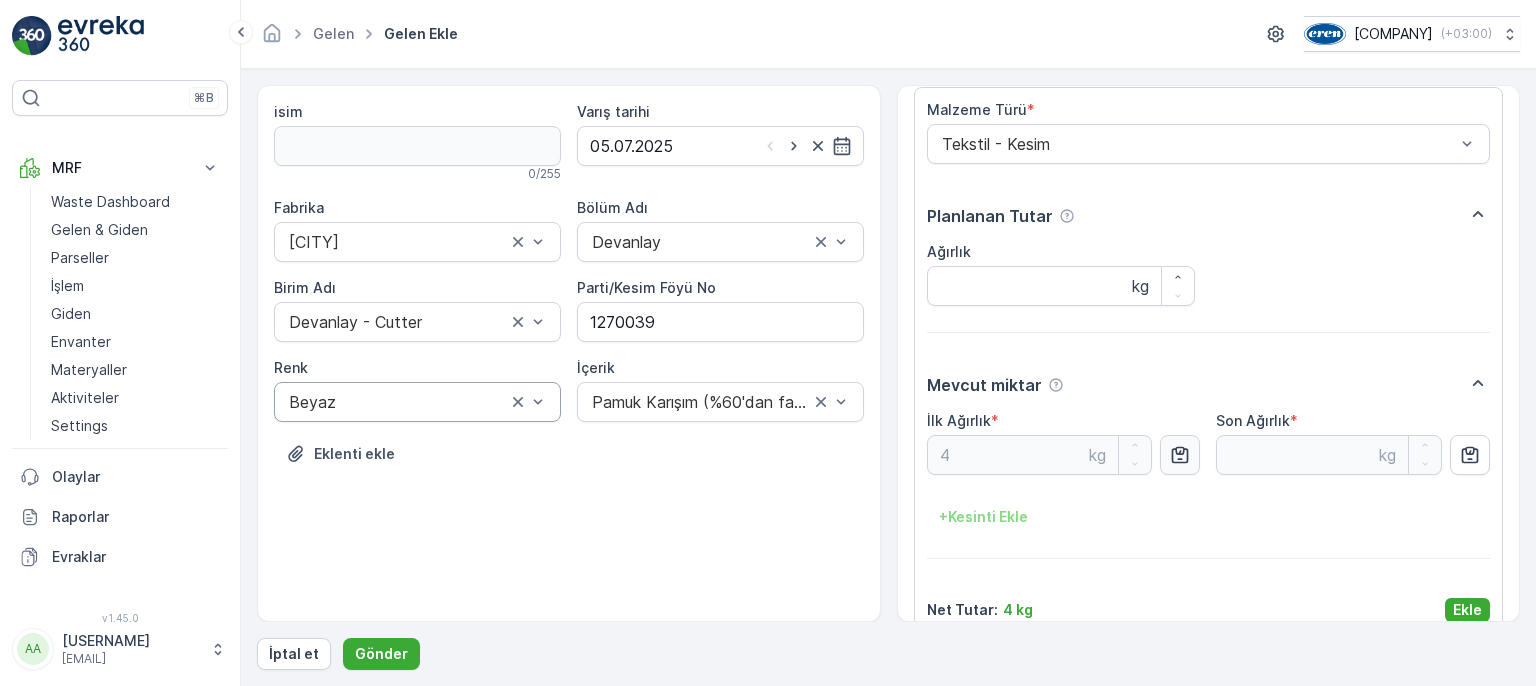 scroll, scrollTop: 84, scrollLeft: 0, axis: vertical 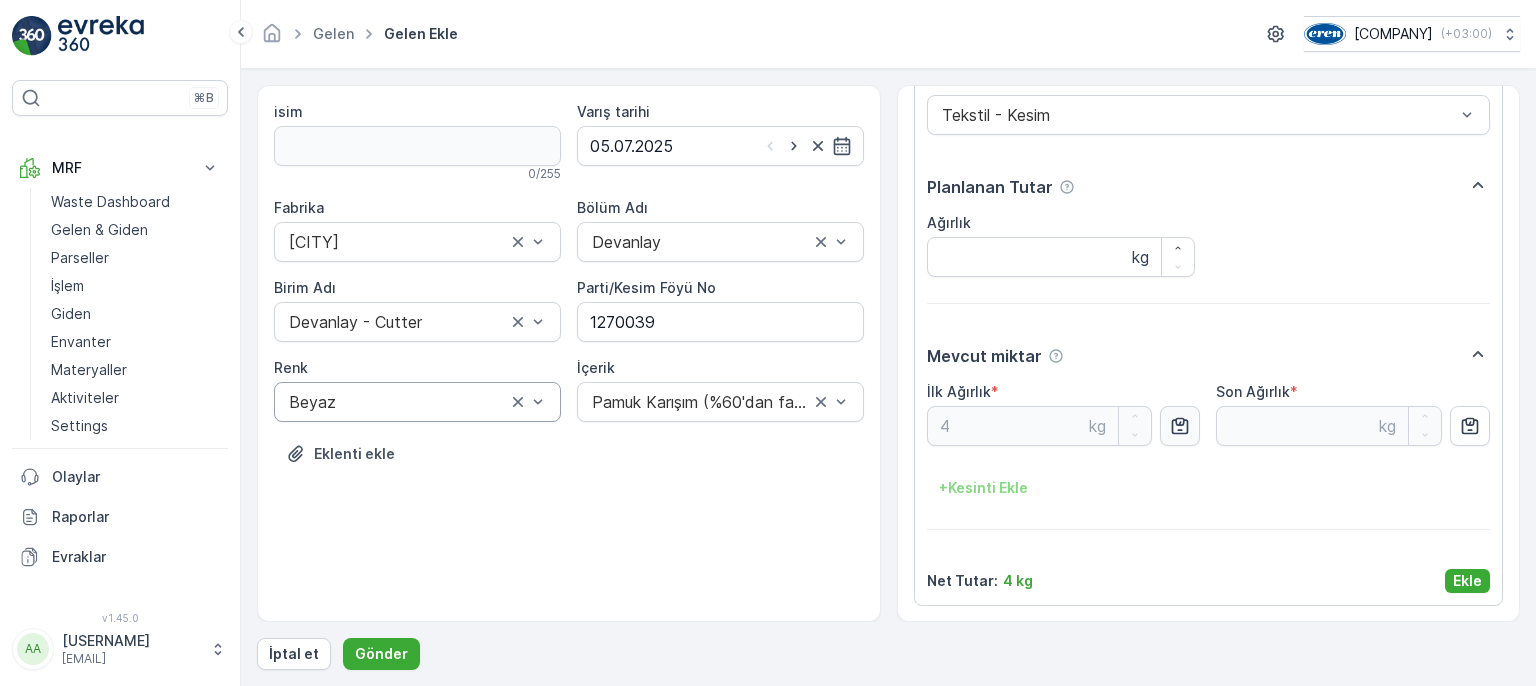 drag, startPoint x: 1457, startPoint y: 577, endPoint x: 1228, endPoint y: 607, distance: 230.95671 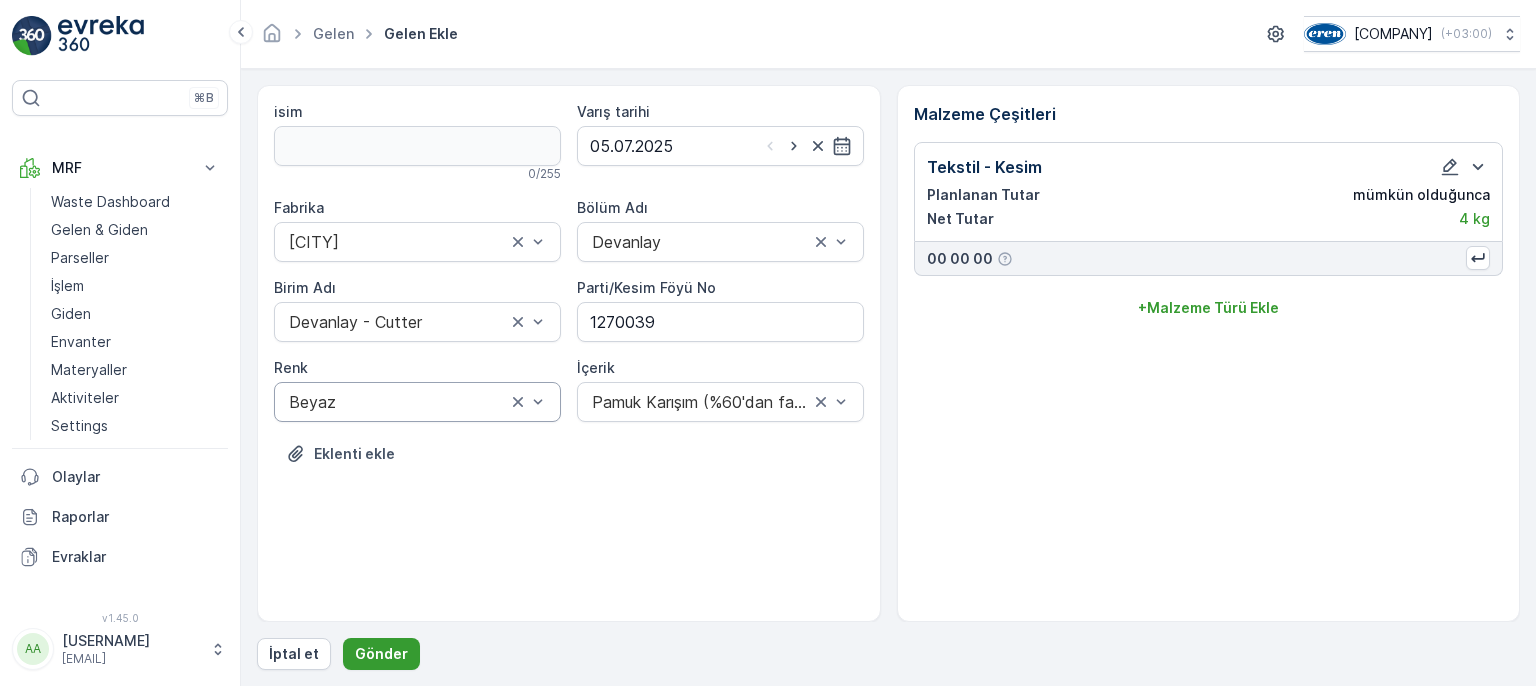 click on "Gönder" at bounding box center (381, 654) 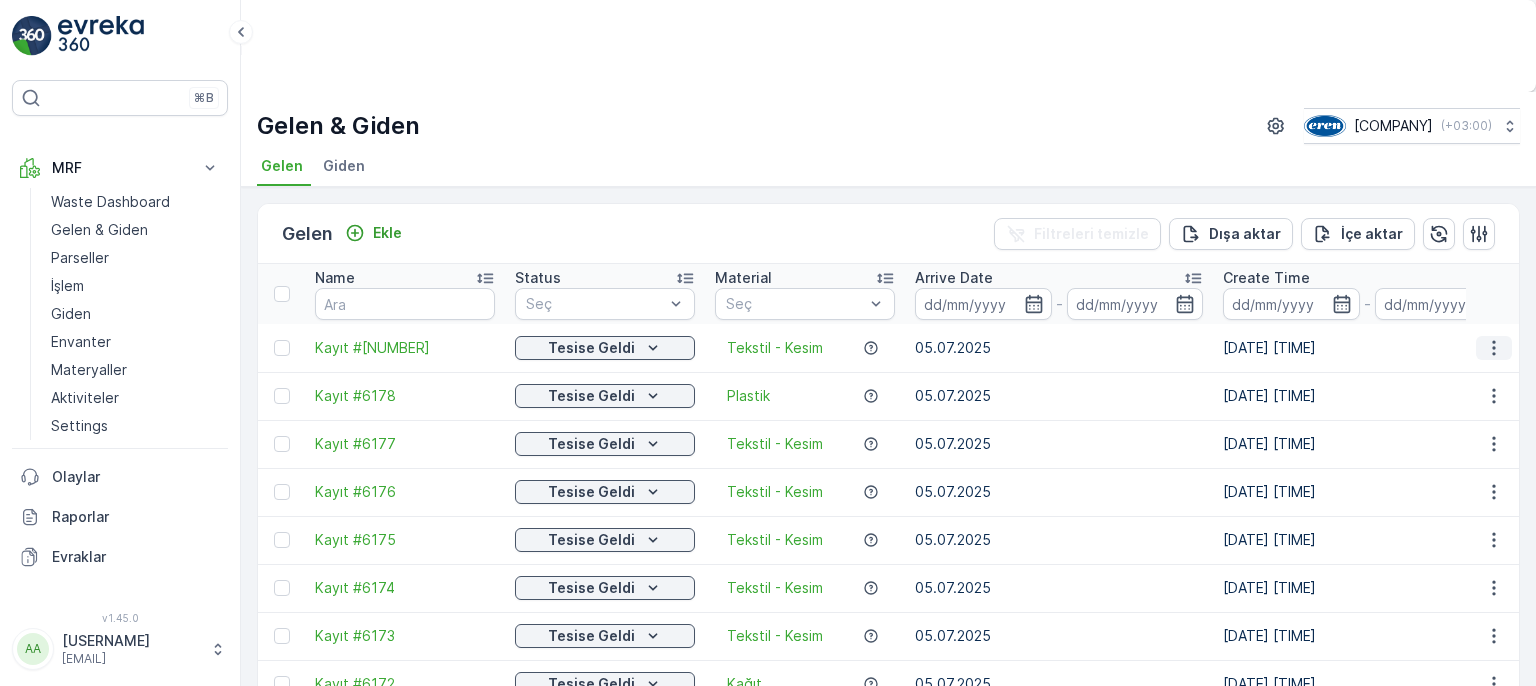 drag, startPoint x: 1490, startPoint y: 252, endPoint x: 1487, endPoint y: 265, distance: 13.341664 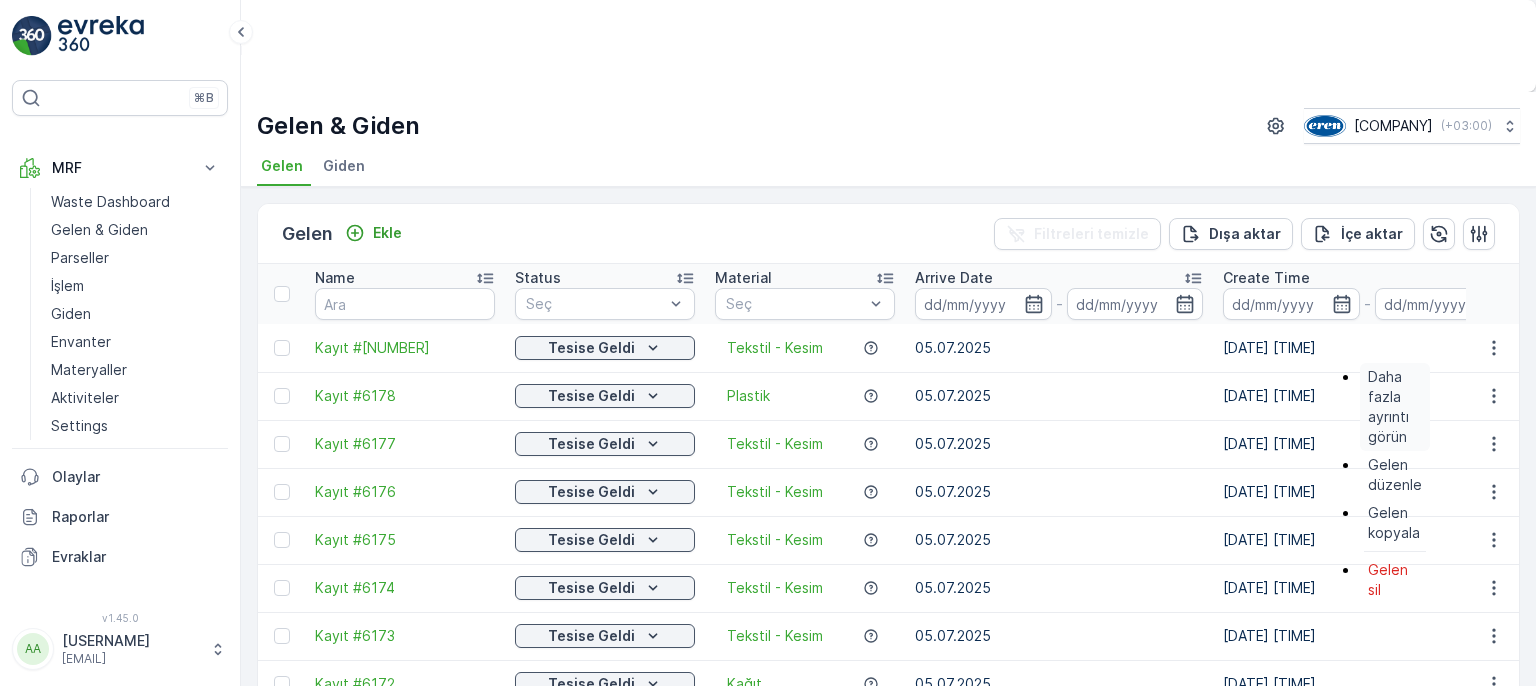 click on "Daha fazla ayrıntı görün" at bounding box center (1395, 407) 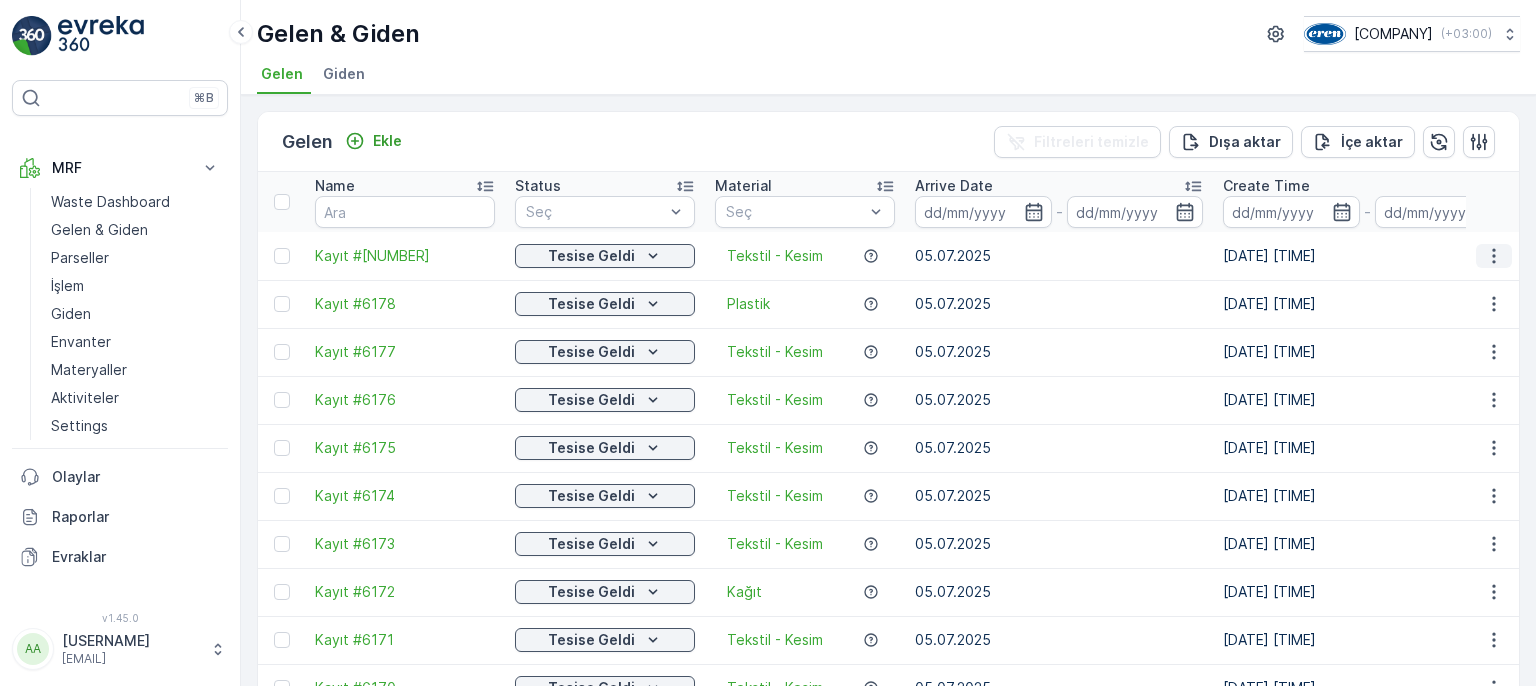 click at bounding box center [1494, 256] 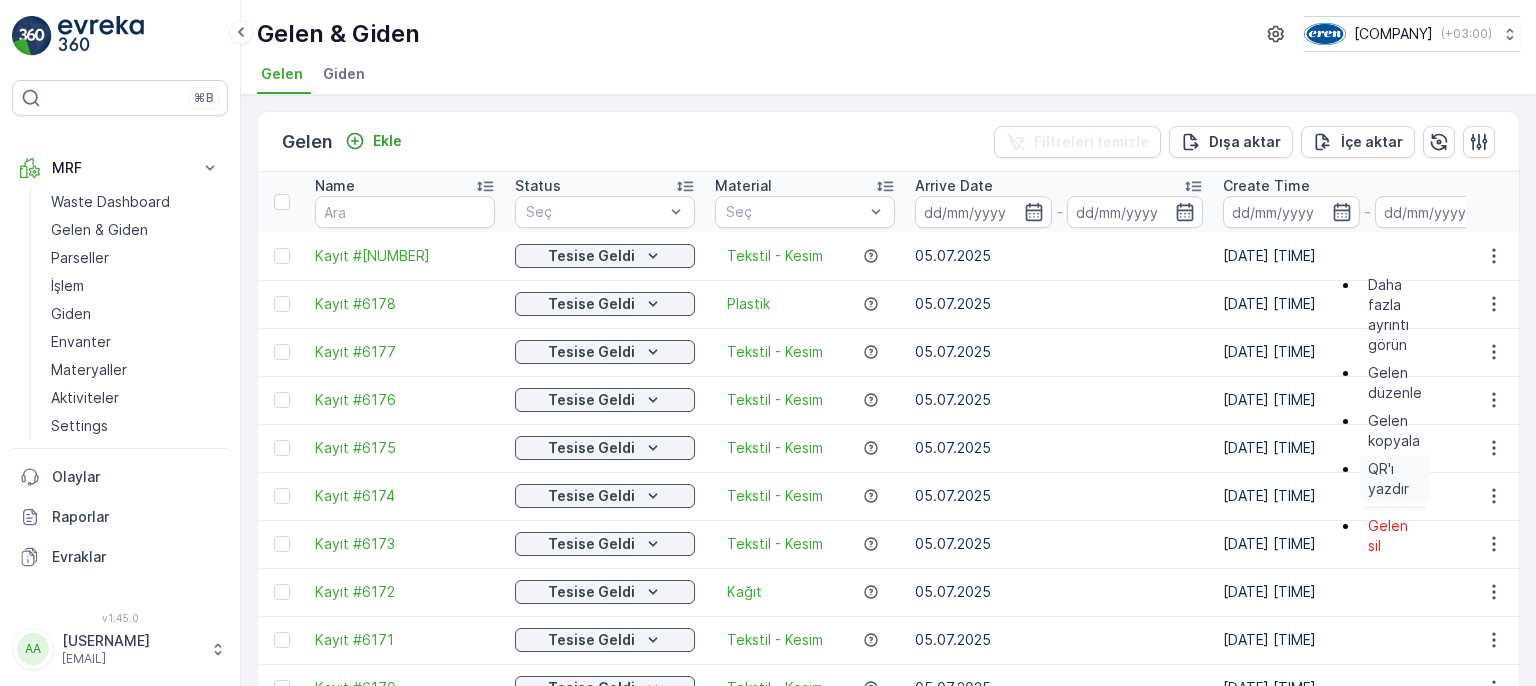 click on "QR'ı yazdır" at bounding box center (1395, 479) 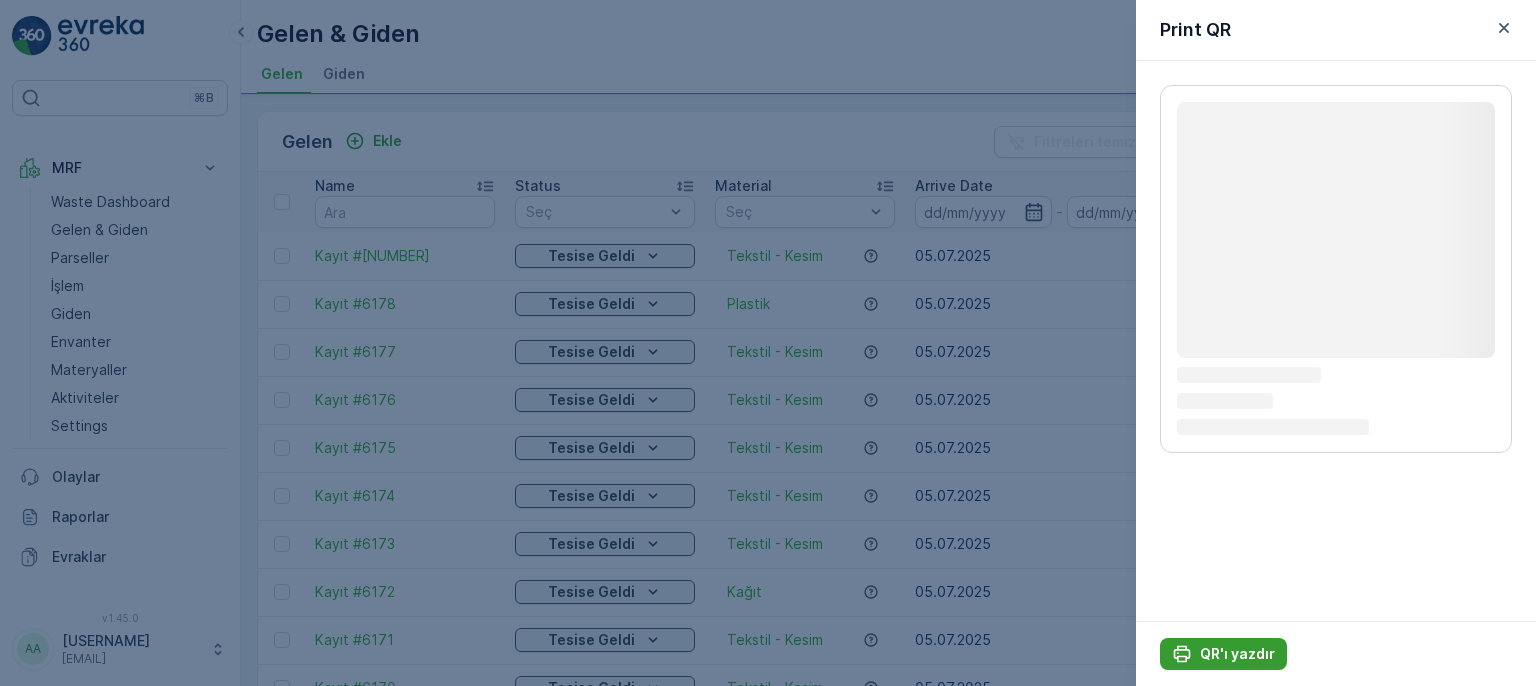 click on "QR'ı yazdır" at bounding box center [1237, 654] 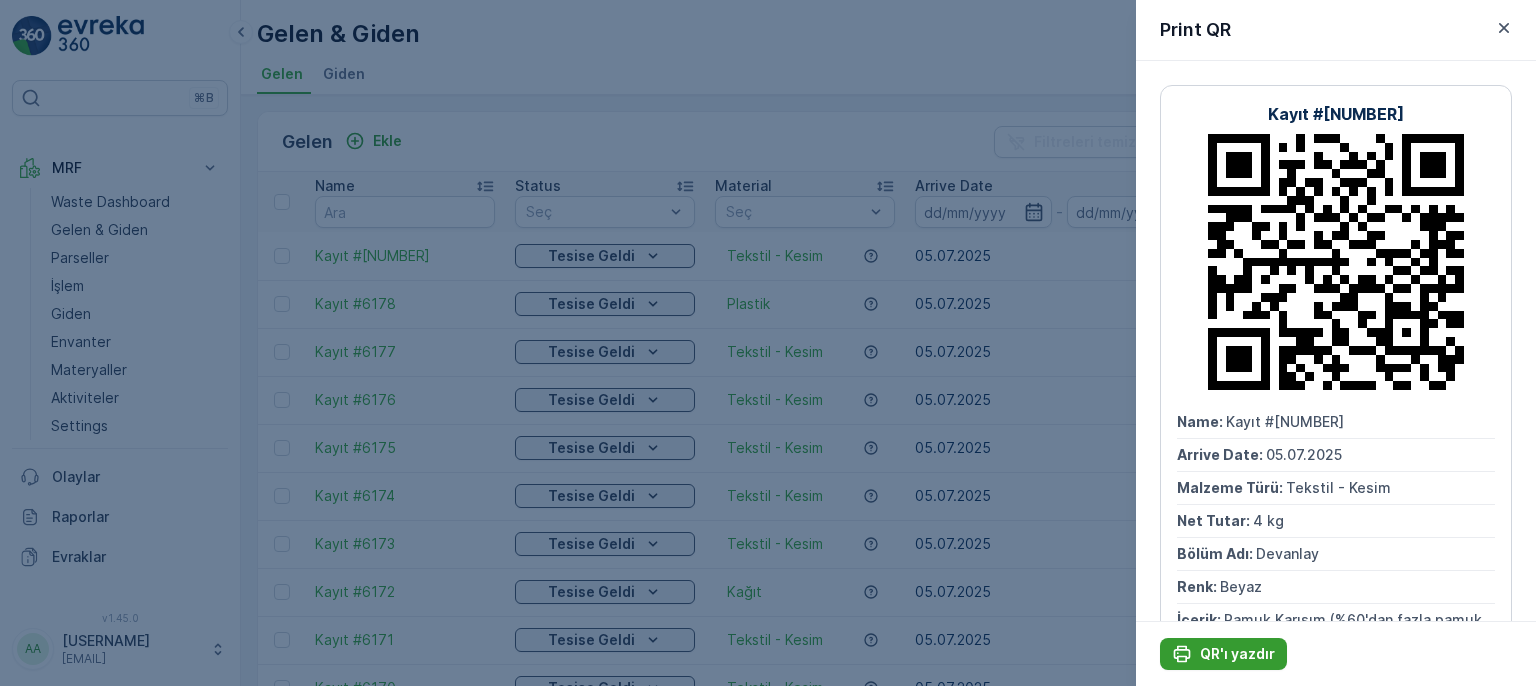 click on "QR'ı yazdır" at bounding box center (1237, 654) 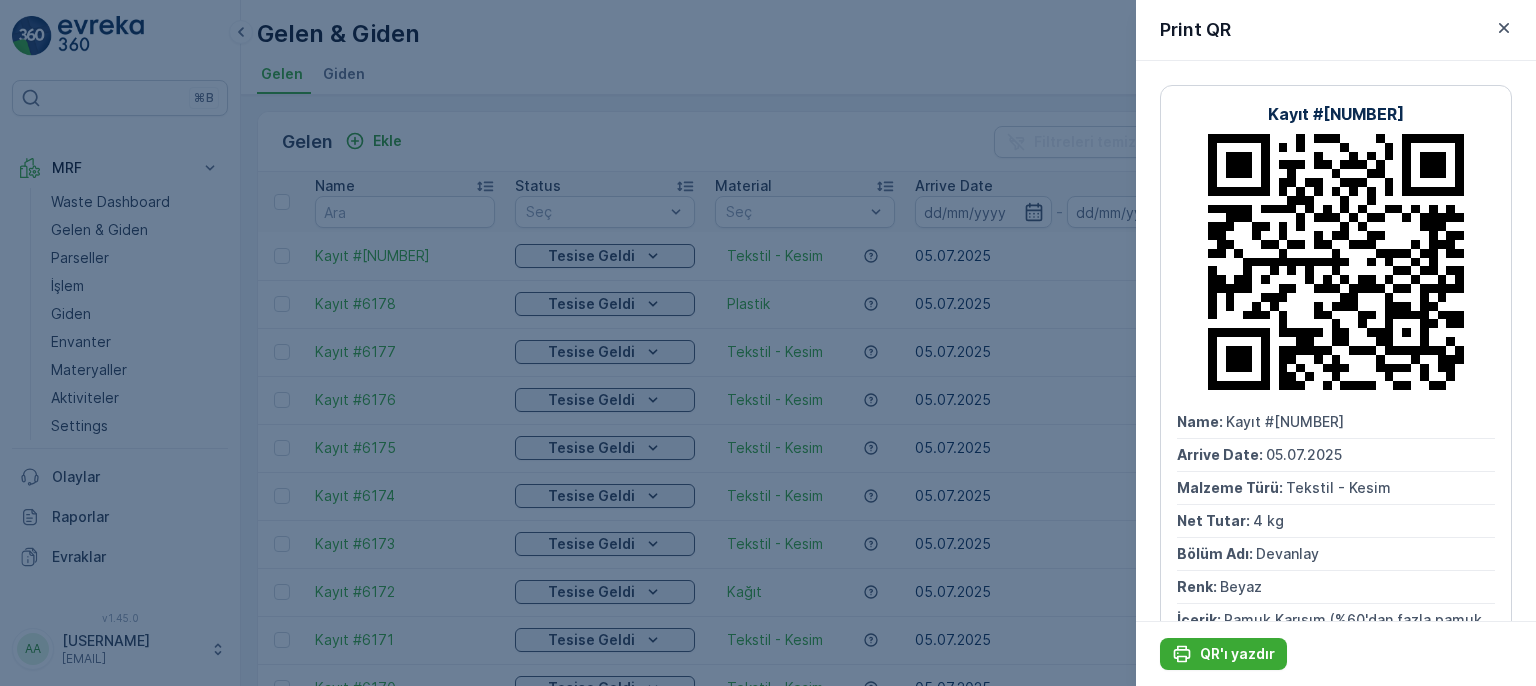 click at bounding box center (768, 343) 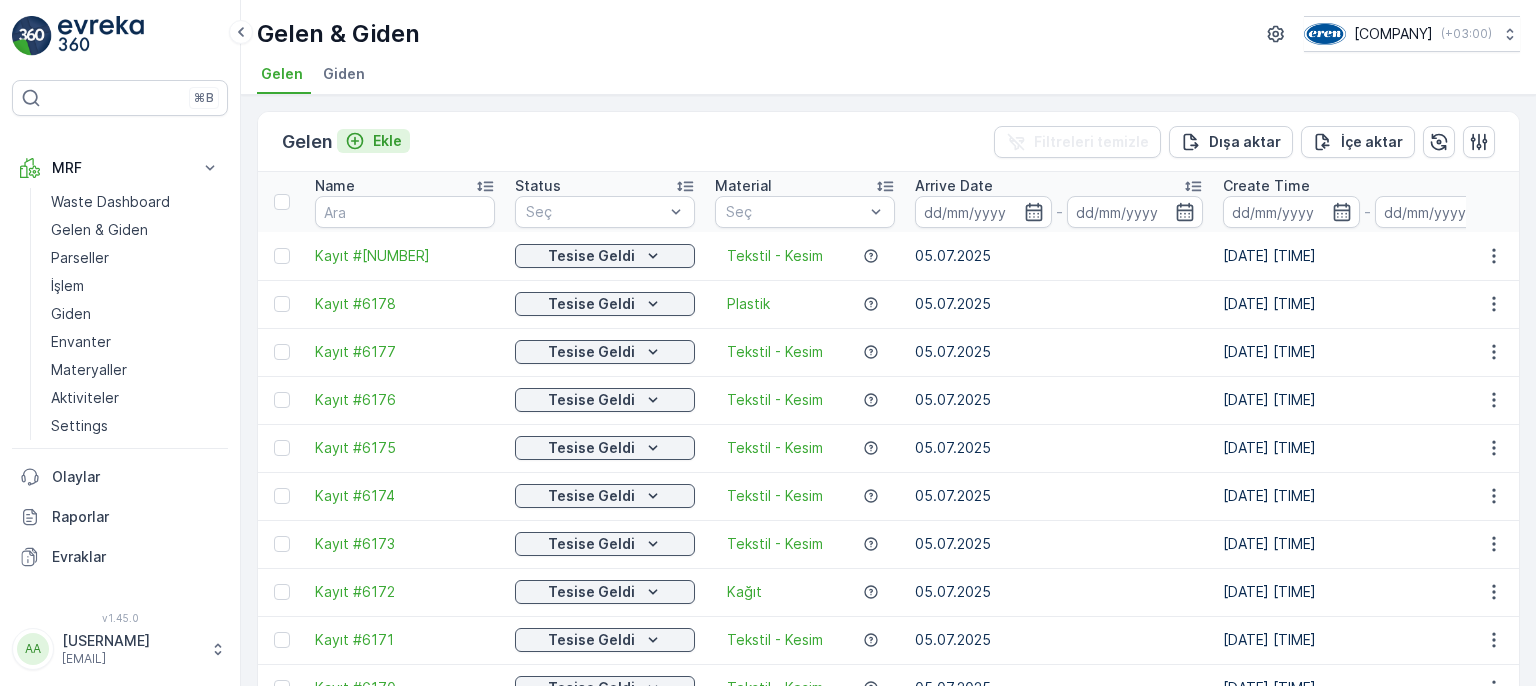 click at bounding box center (355, 141) 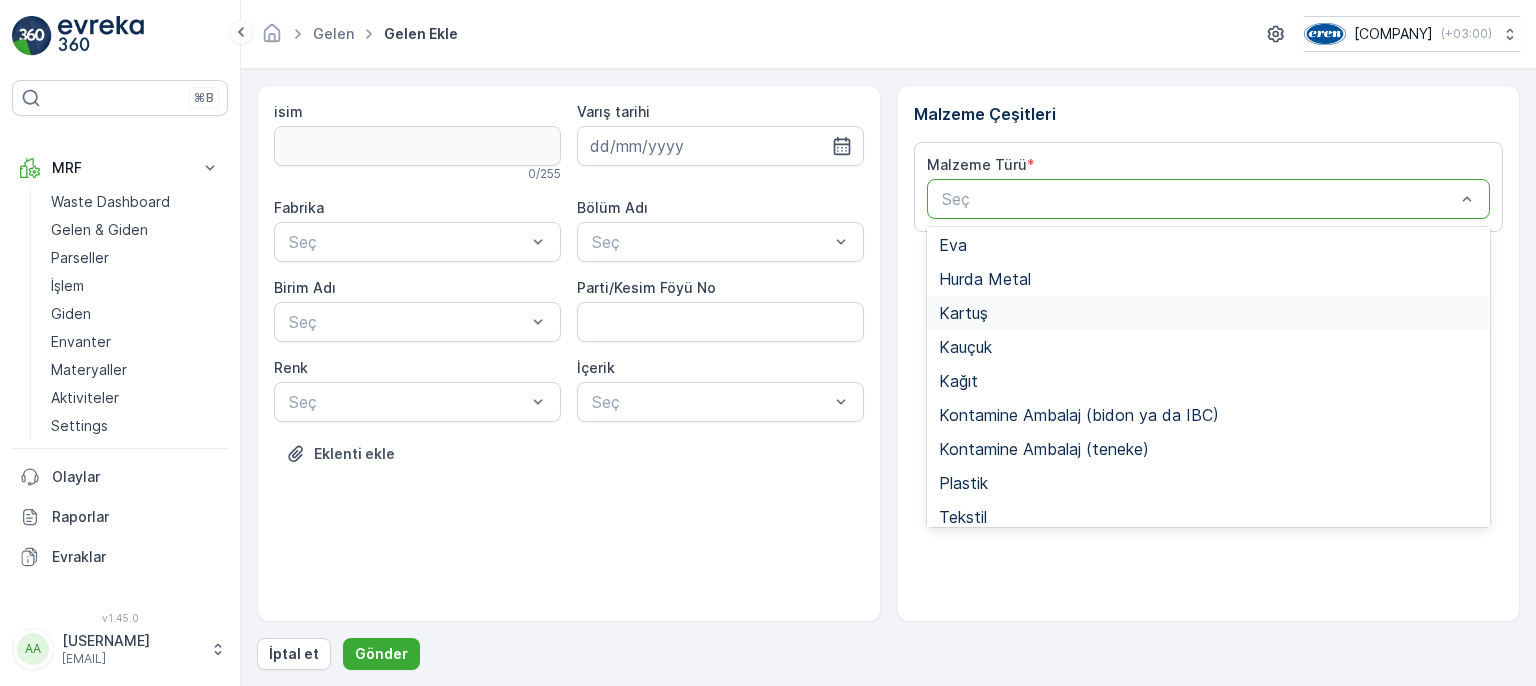 scroll, scrollTop: 200, scrollLeft: 0, axis: vertical 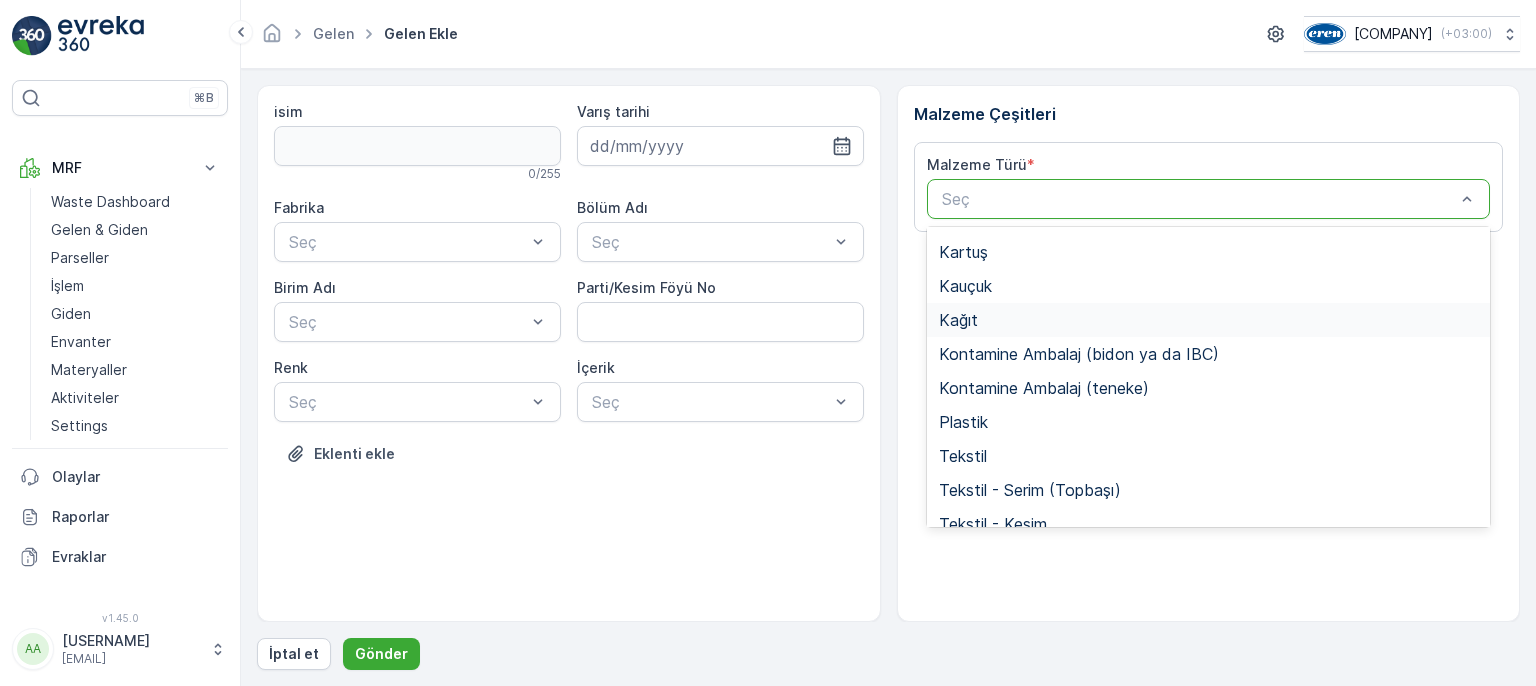 drag, startPoint x: 969, startPoint y: 317, endPoint x: 955, endPoint y: 317, distance: 14 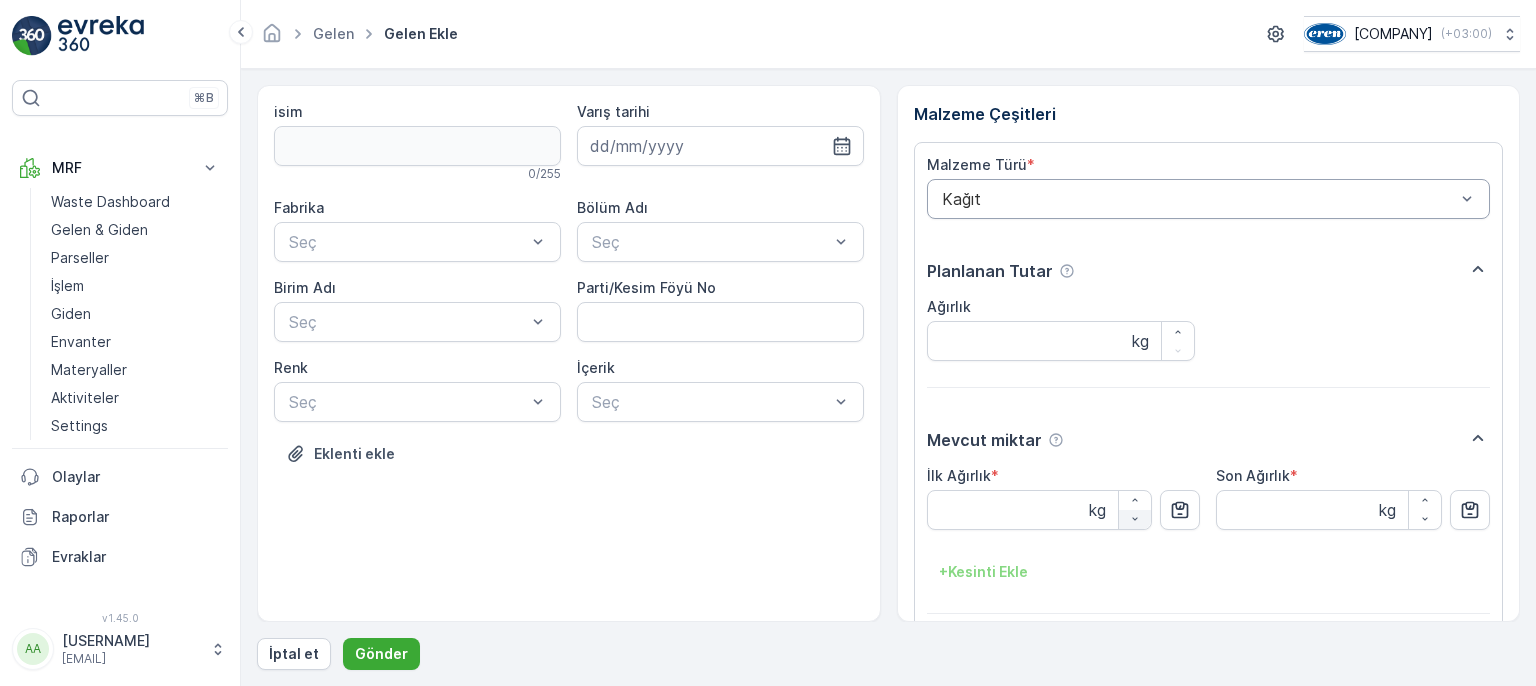 drag, startPoint x: 1182, startPoint y: 510, endPoint x: 1126, endPoint y: 513, distance: 56.0803 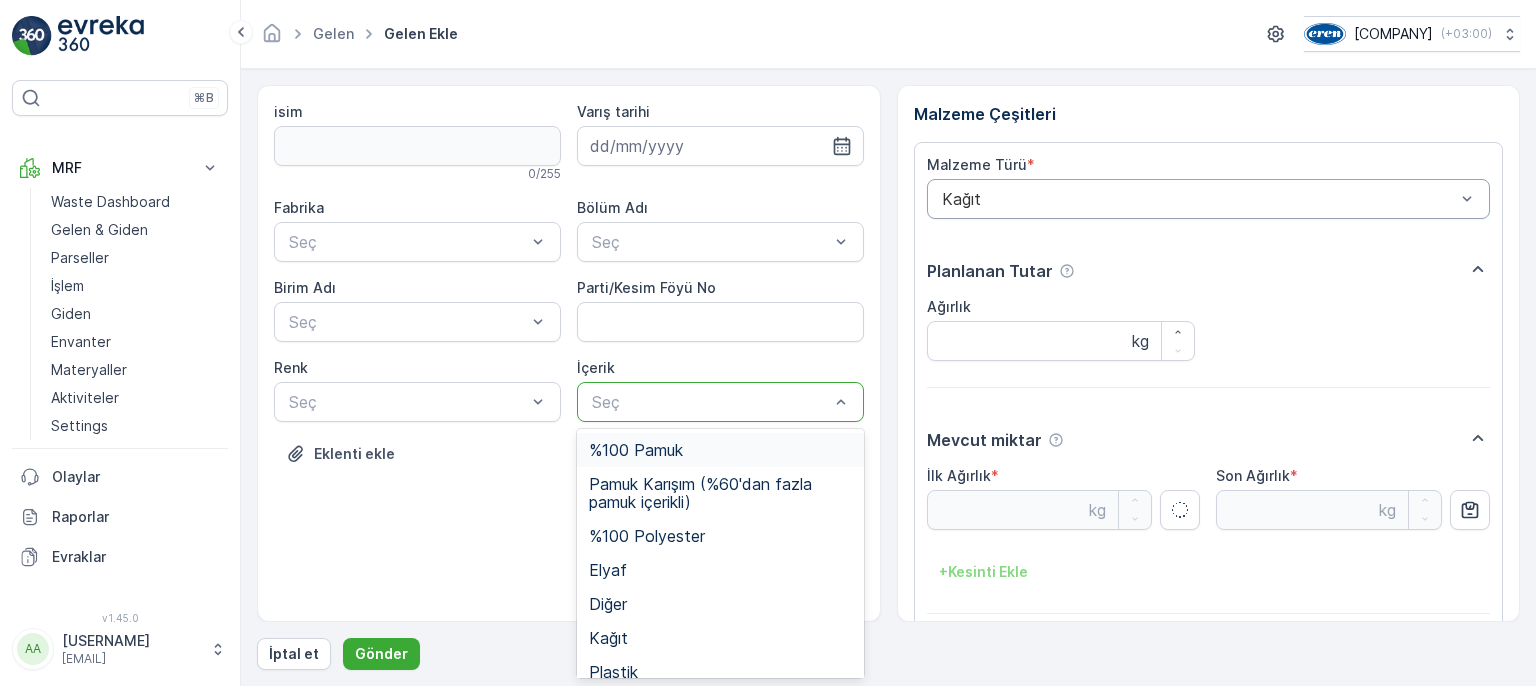 click at bounding box center [710, 402] 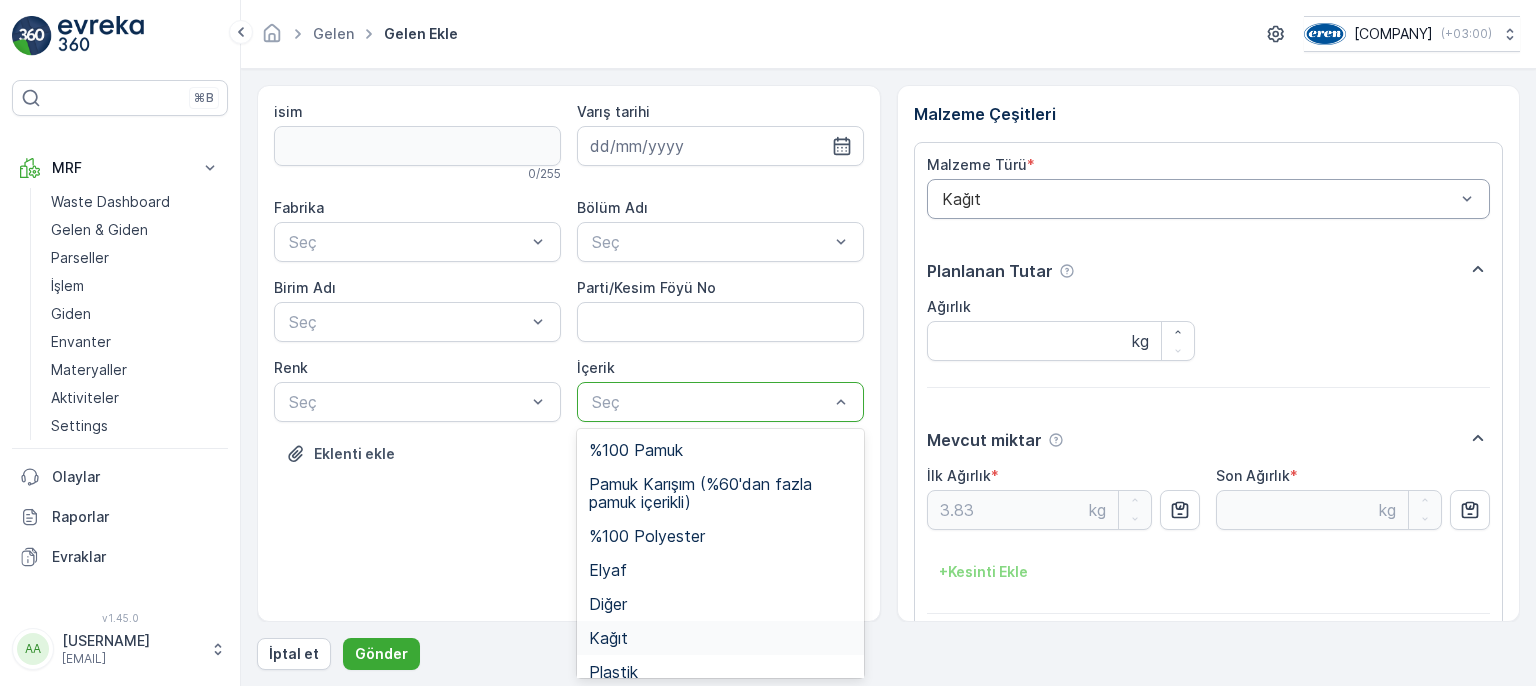 click on "Kağıt" at bounding box center (720, 638) 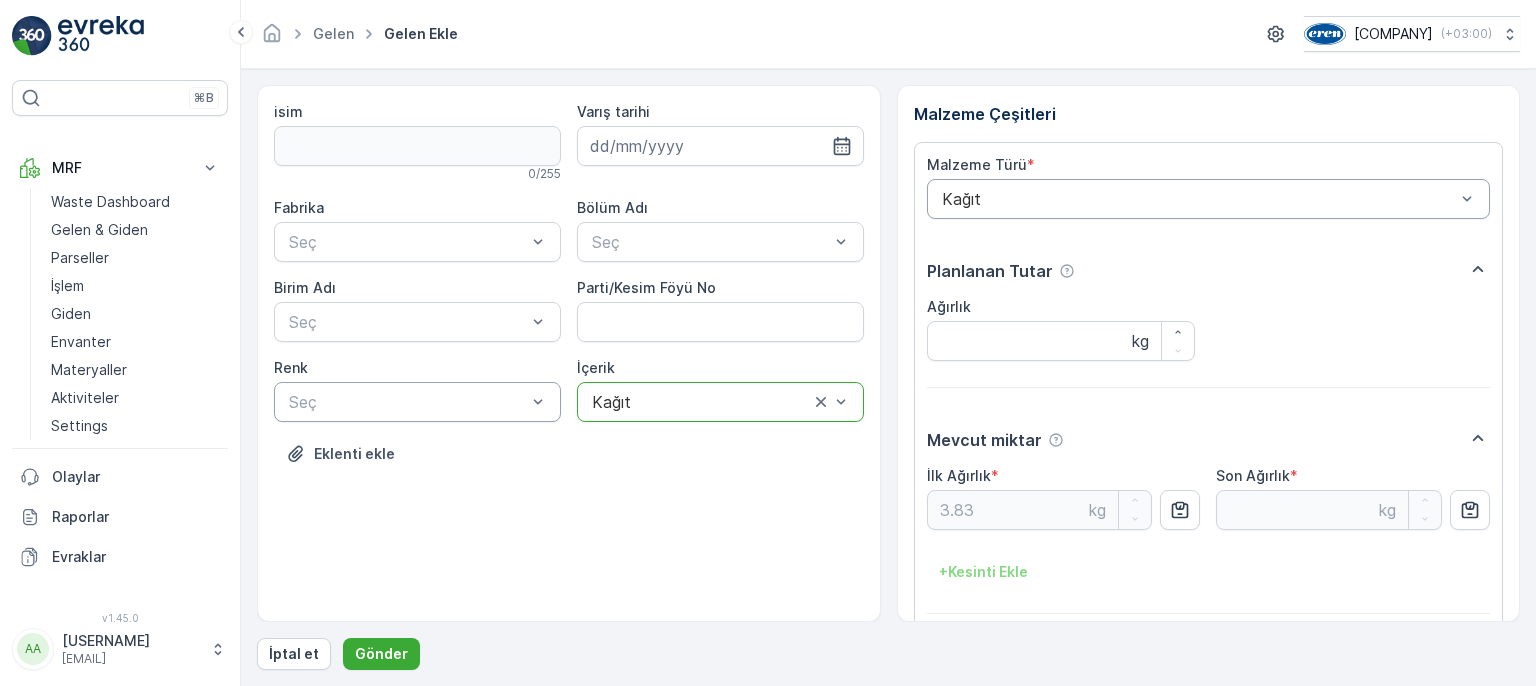 click at bounding box center (407, 402) 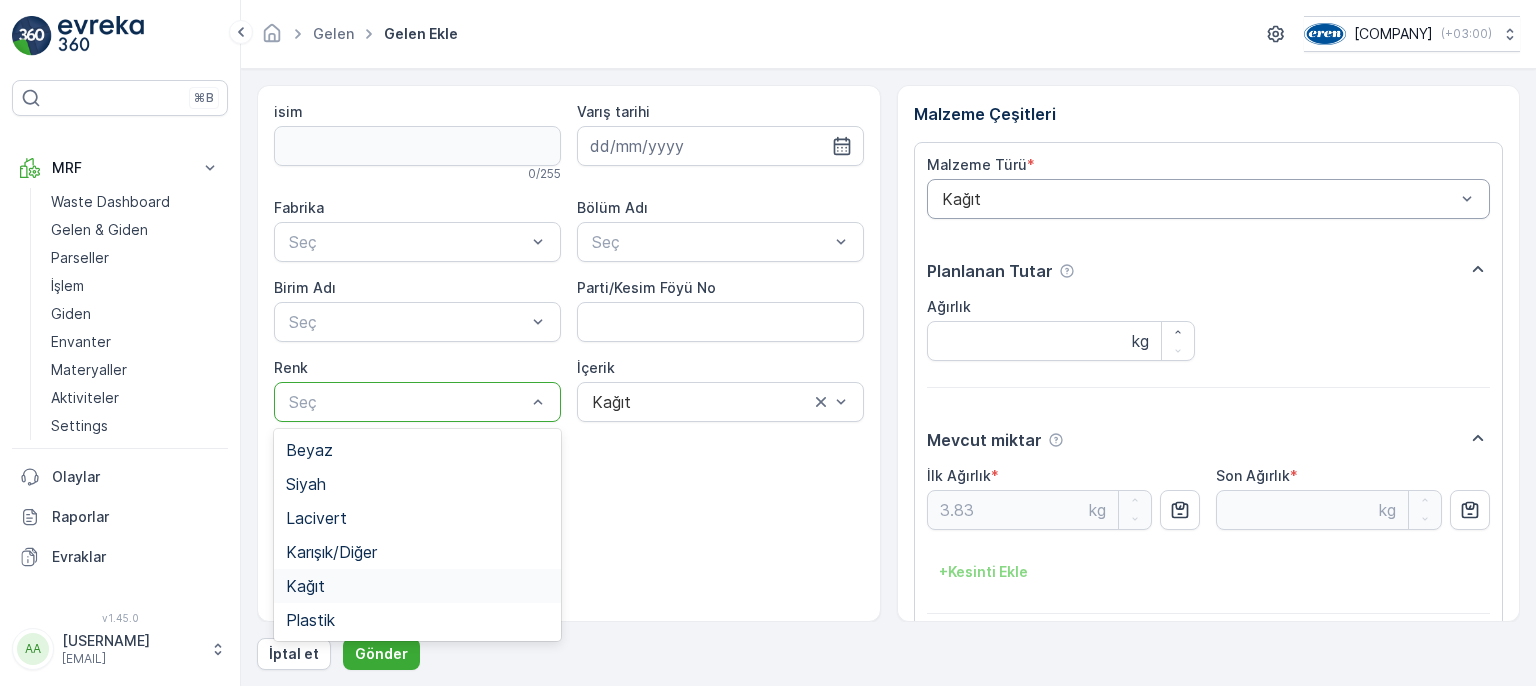 click on "Görev yok. isim 0  /  255 Varış tarihi Fabrika Seç Bölüm Adı Seç Birim Adı Seç Parti/Kesim Föyü No Renk 6 results available. Use Up and Down to choose options, press Enter to select the currently focused option, press Escape to exit the menu, press Tab to select the option and exit the menu. Seç İçerik Kağıt Eklenti ekle" at bounding box center [569, 353] 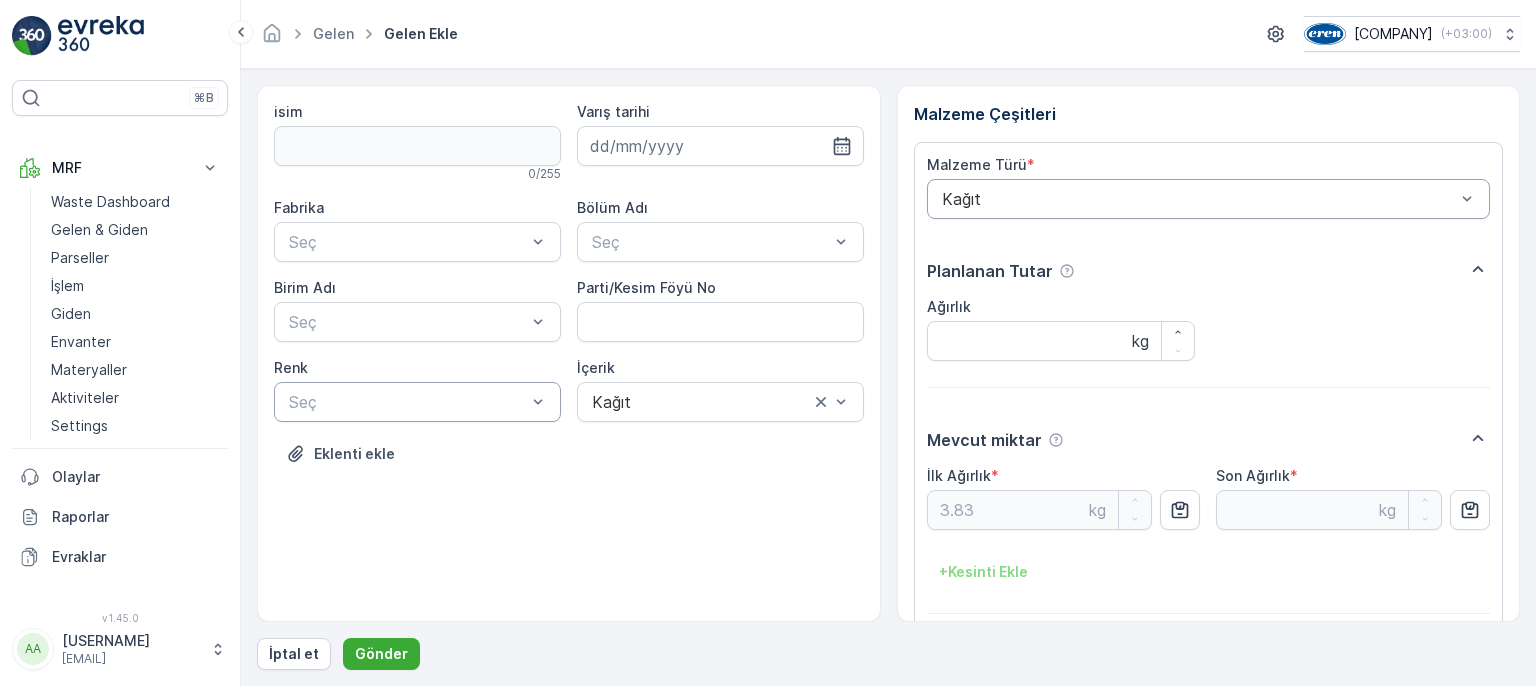click at bounding box center (407, 402) 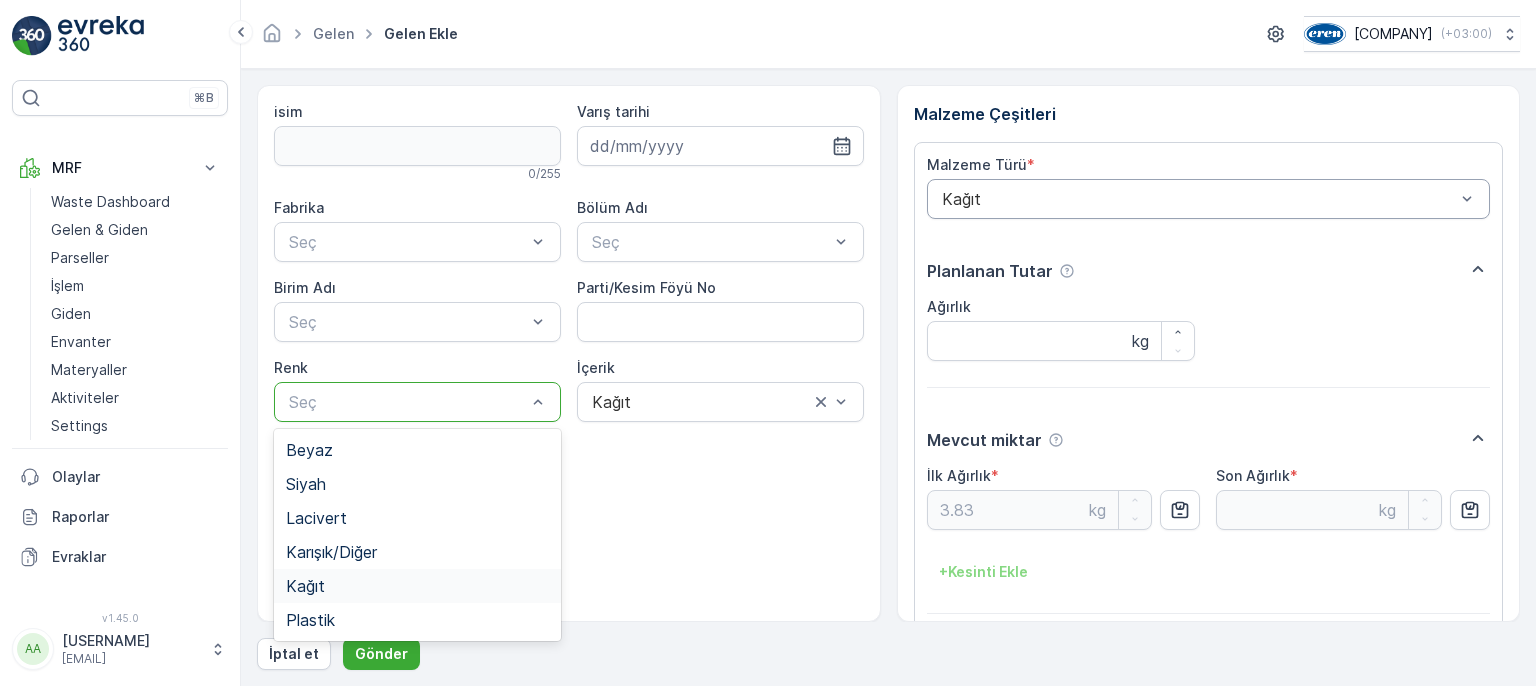 click on "Kağıt" at bounding box center (417, 586) 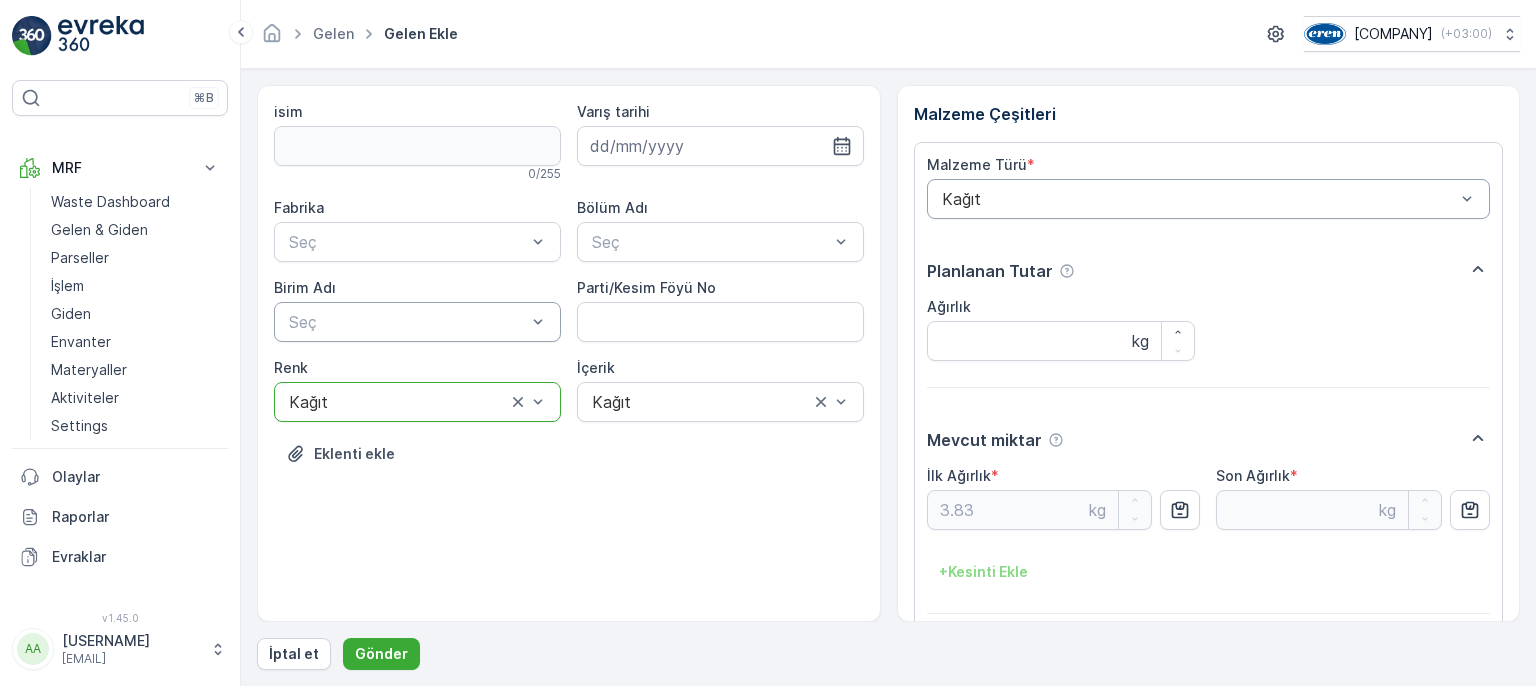 click at bounding box center [407, 322] 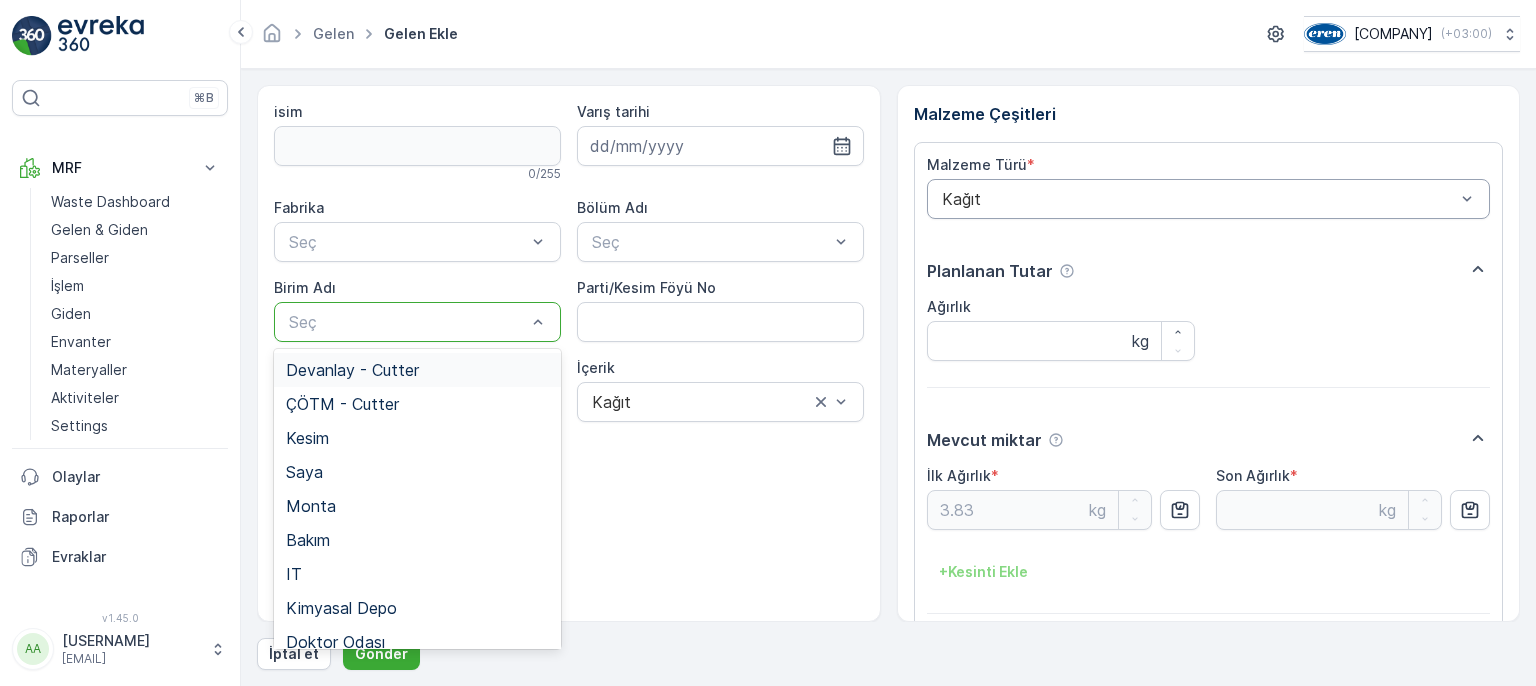 click on "Devanlay  - Cutter" at bounding box center [352, 370] 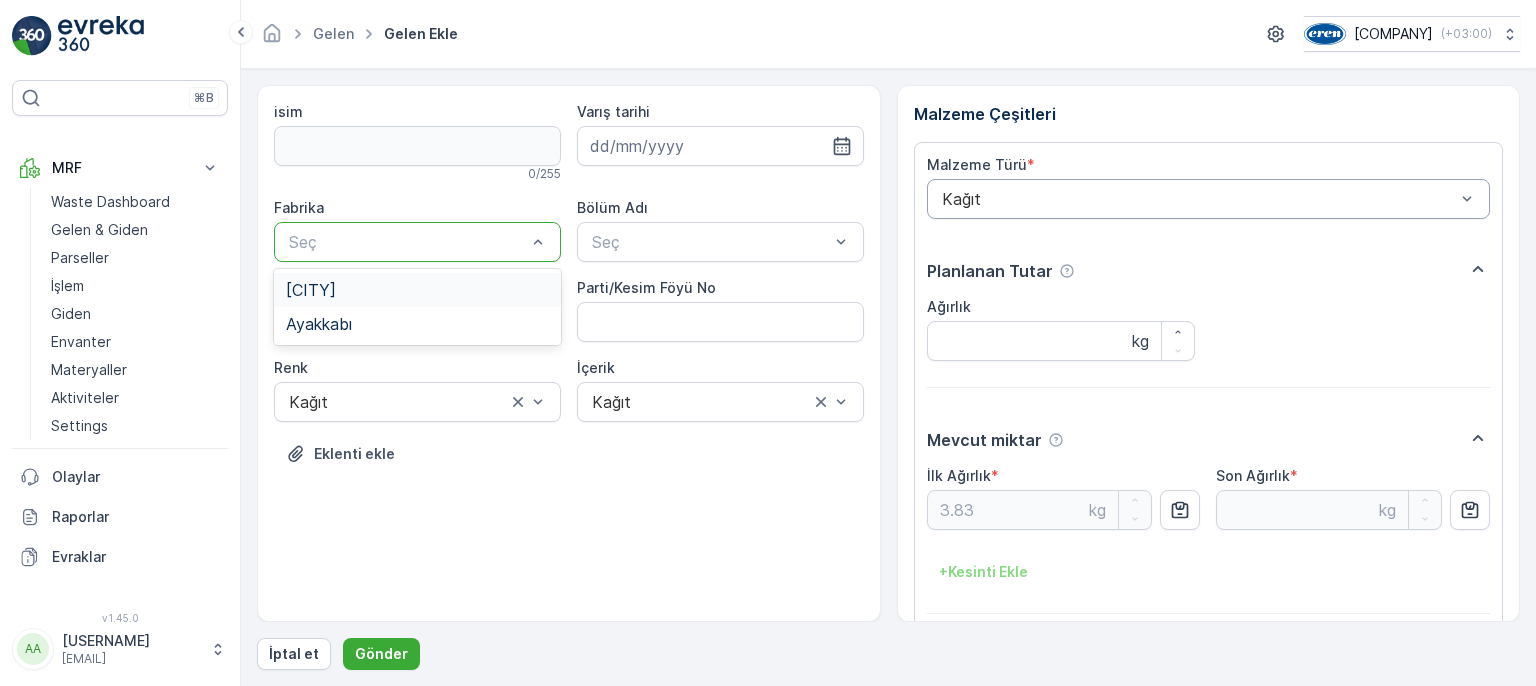 click at bounding box center (407, 242) 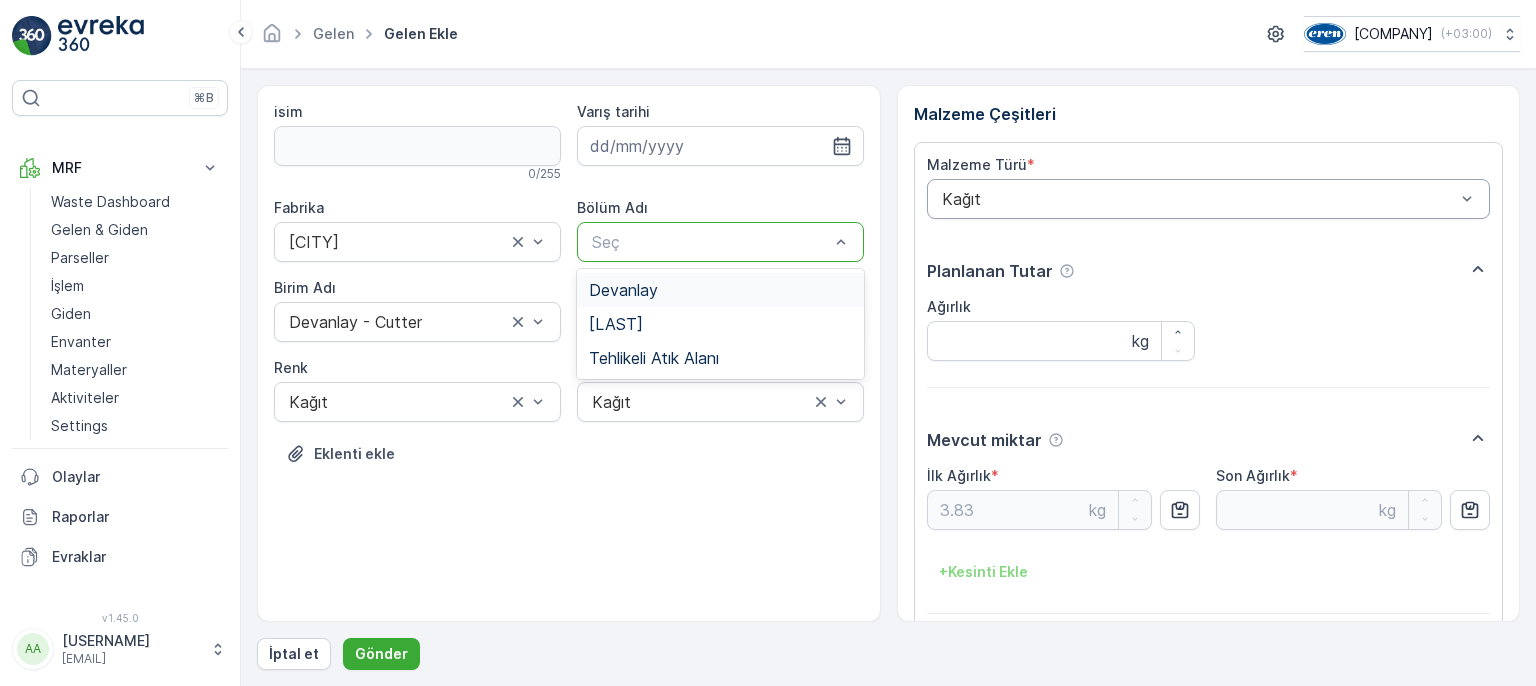 click on "Seç" at bounding box center (720, 242) 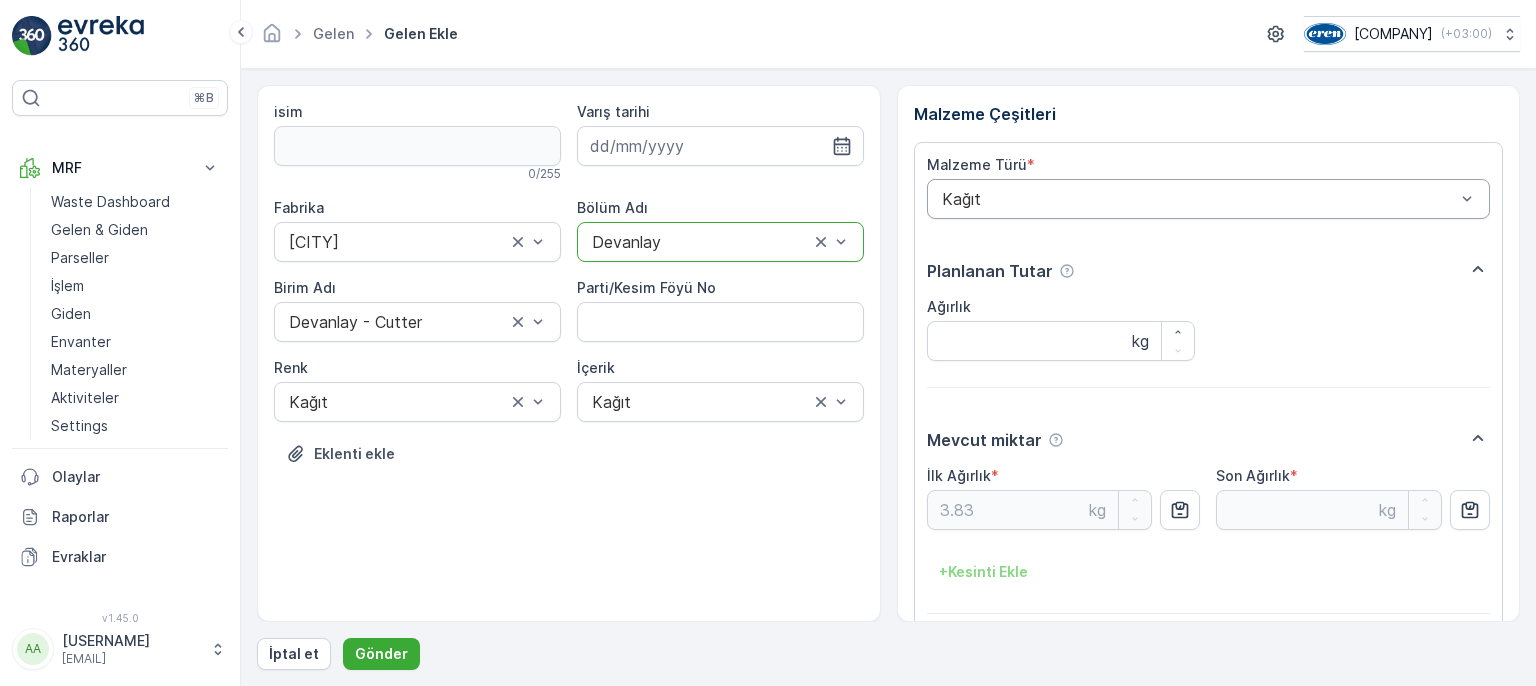 click on "Varış tarihi" at bounding box center [613, 112] 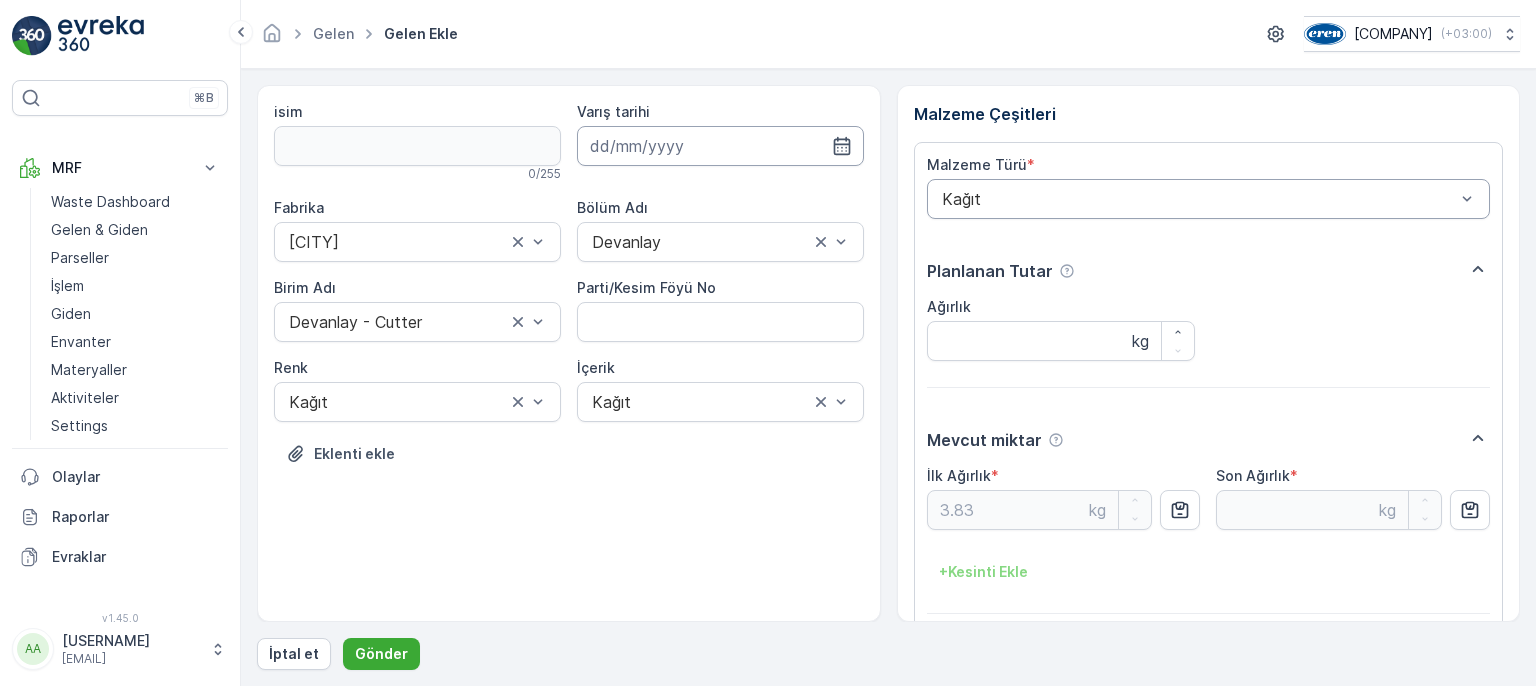 drag, startPoint x: 644, startPoint y: 143, endPoint x: 642, endPoint y: 165, distance: 22.090721 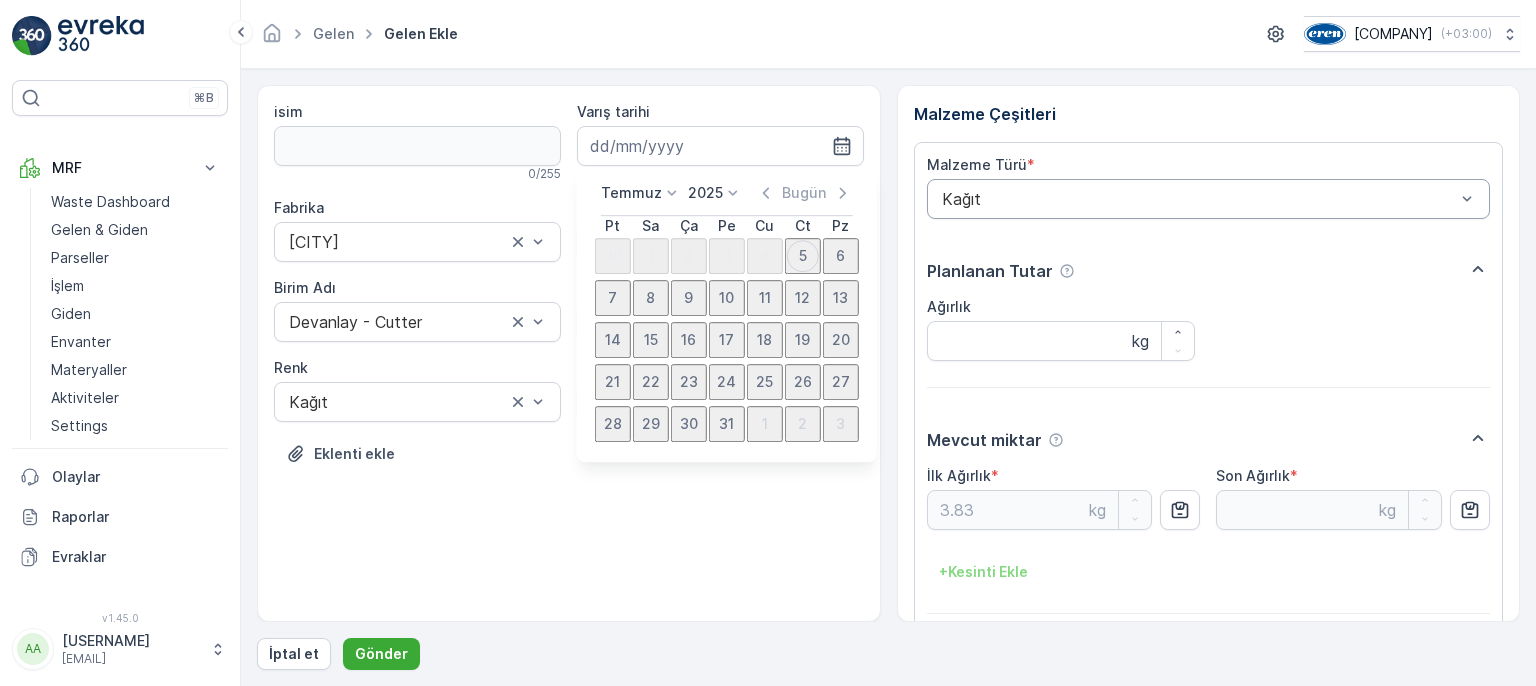 click on "5" at bounding box center (803, 256) 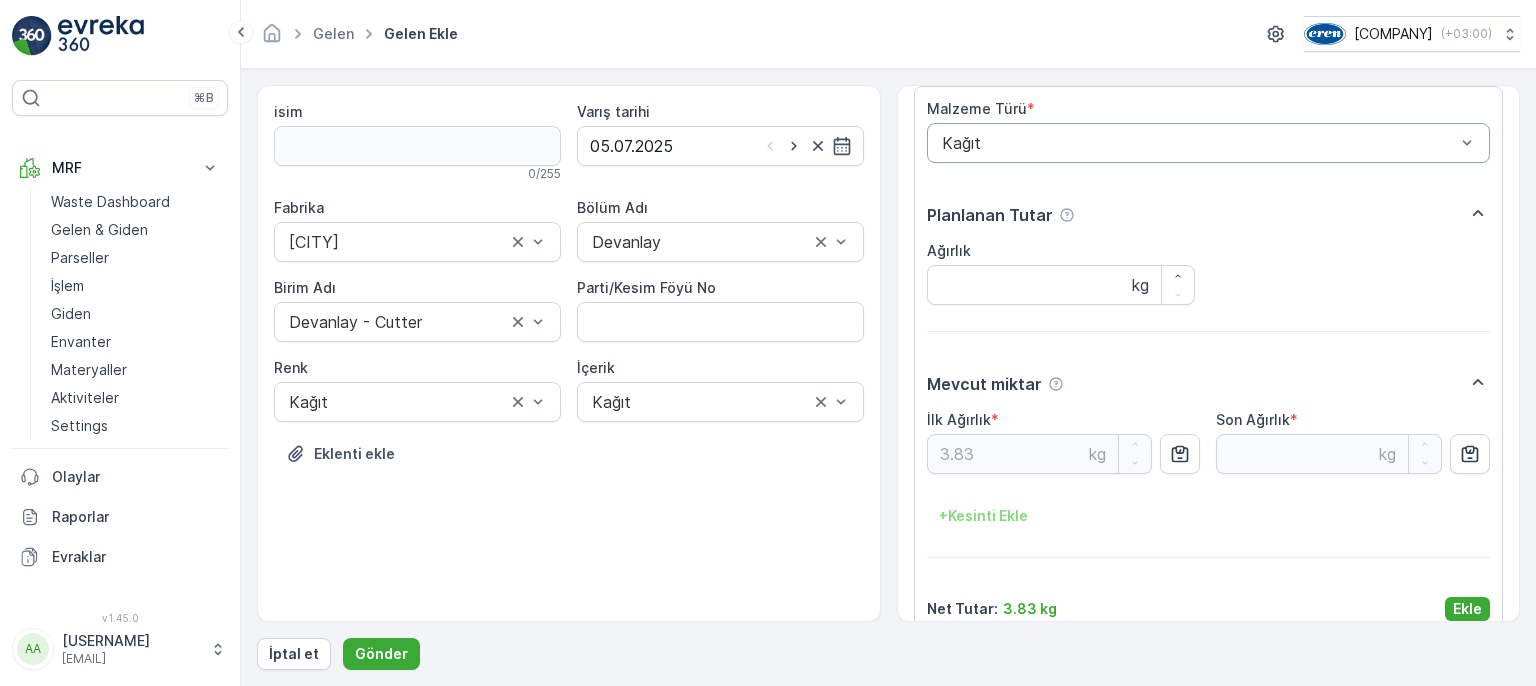 scroll, scrollTop: 84, scrollLeft: 0, axis: vertical 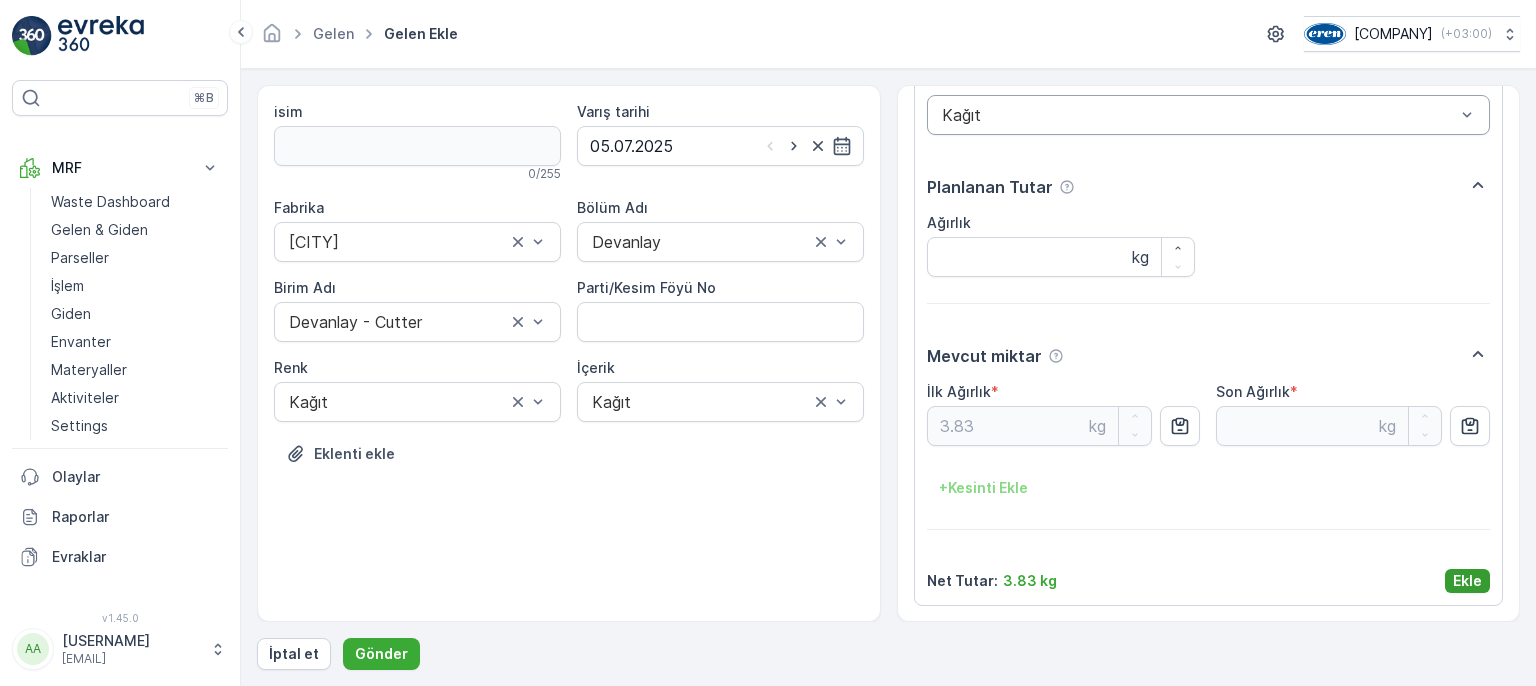 click on "Ekle" at bounding box center (1467, 581) 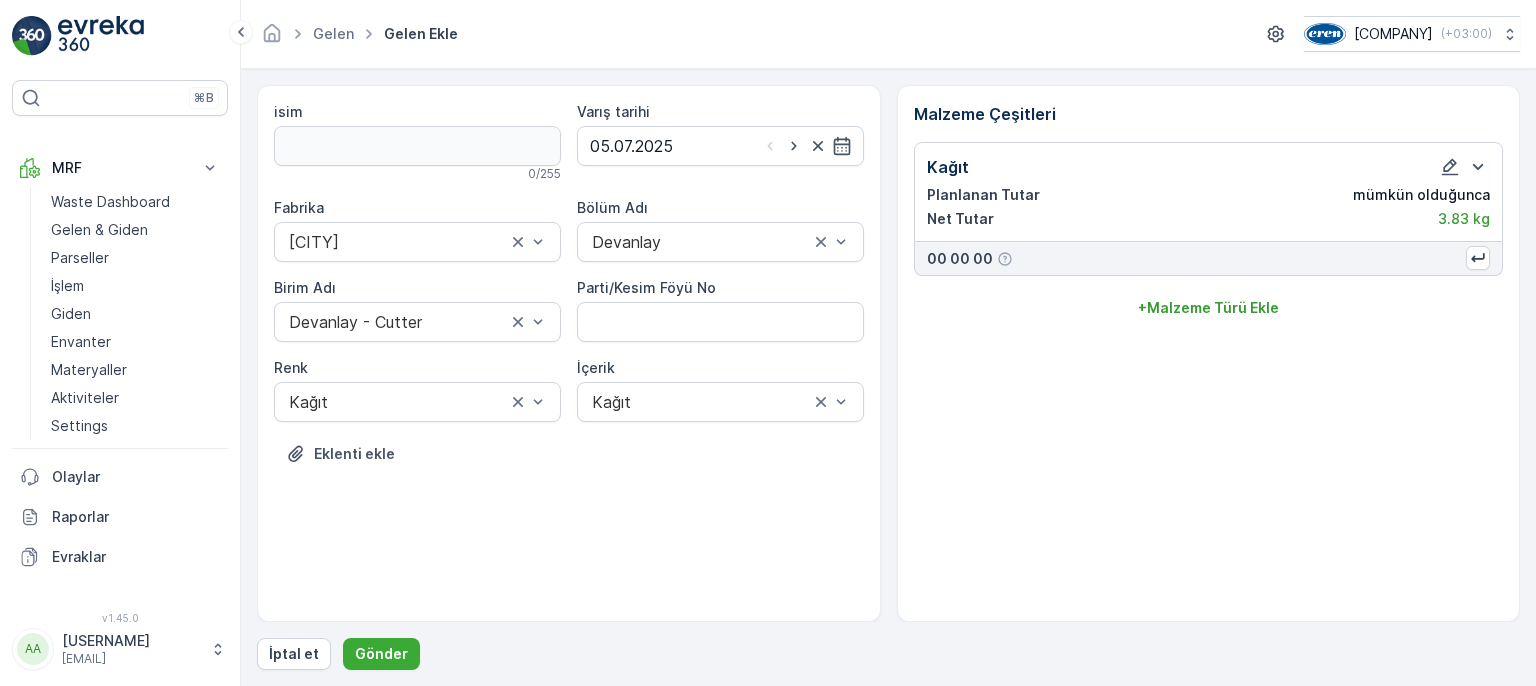 scroll, scrollTop: 0, scrollLeft: 0, axis: both 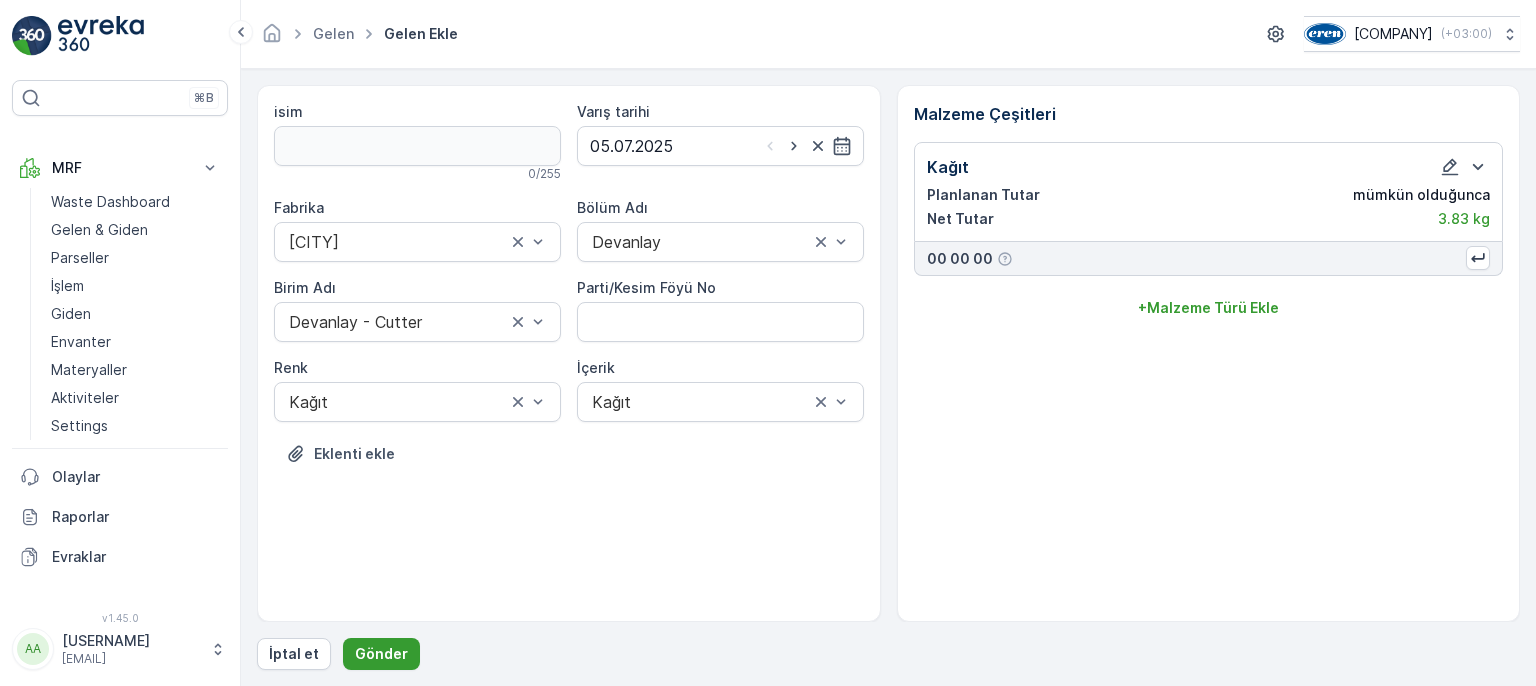 click on "Gönder" at bounding box center [381, 654] 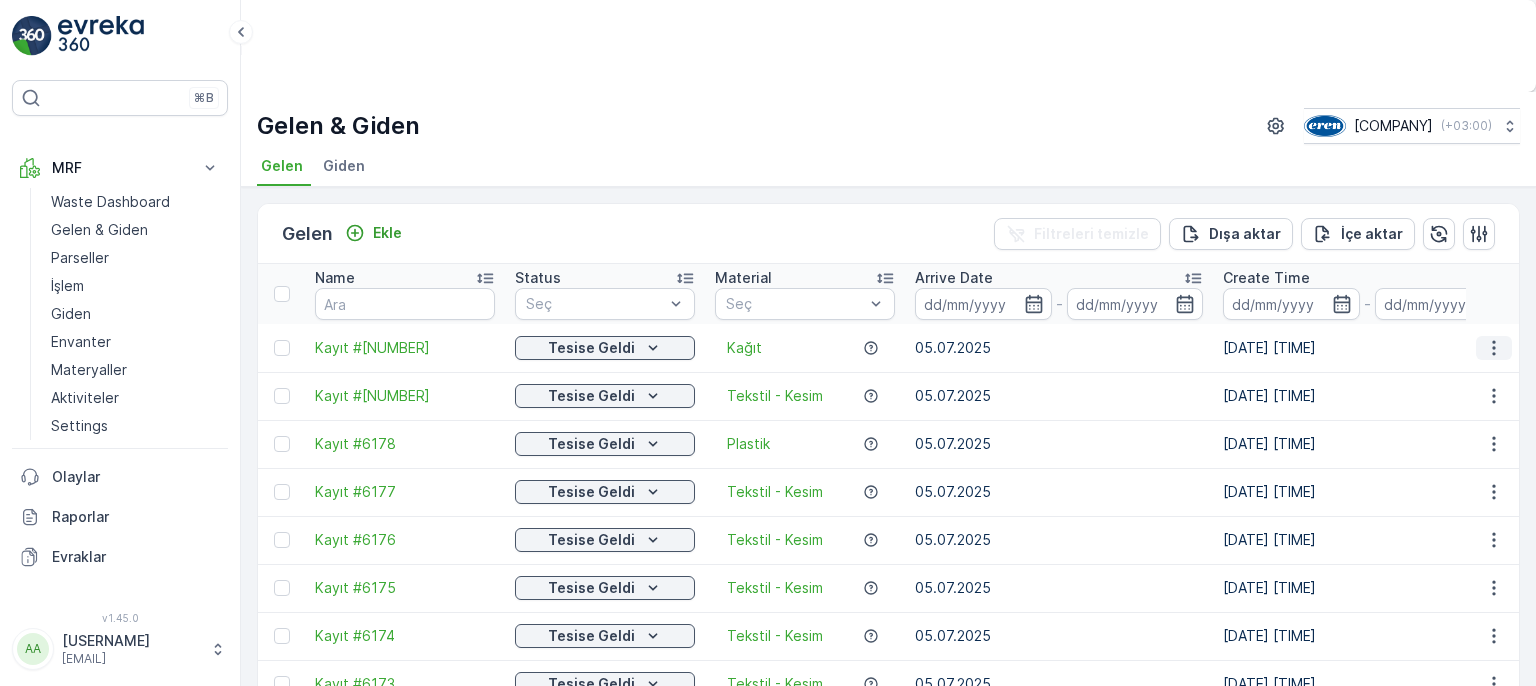 click at bounding box center (1494, 348) 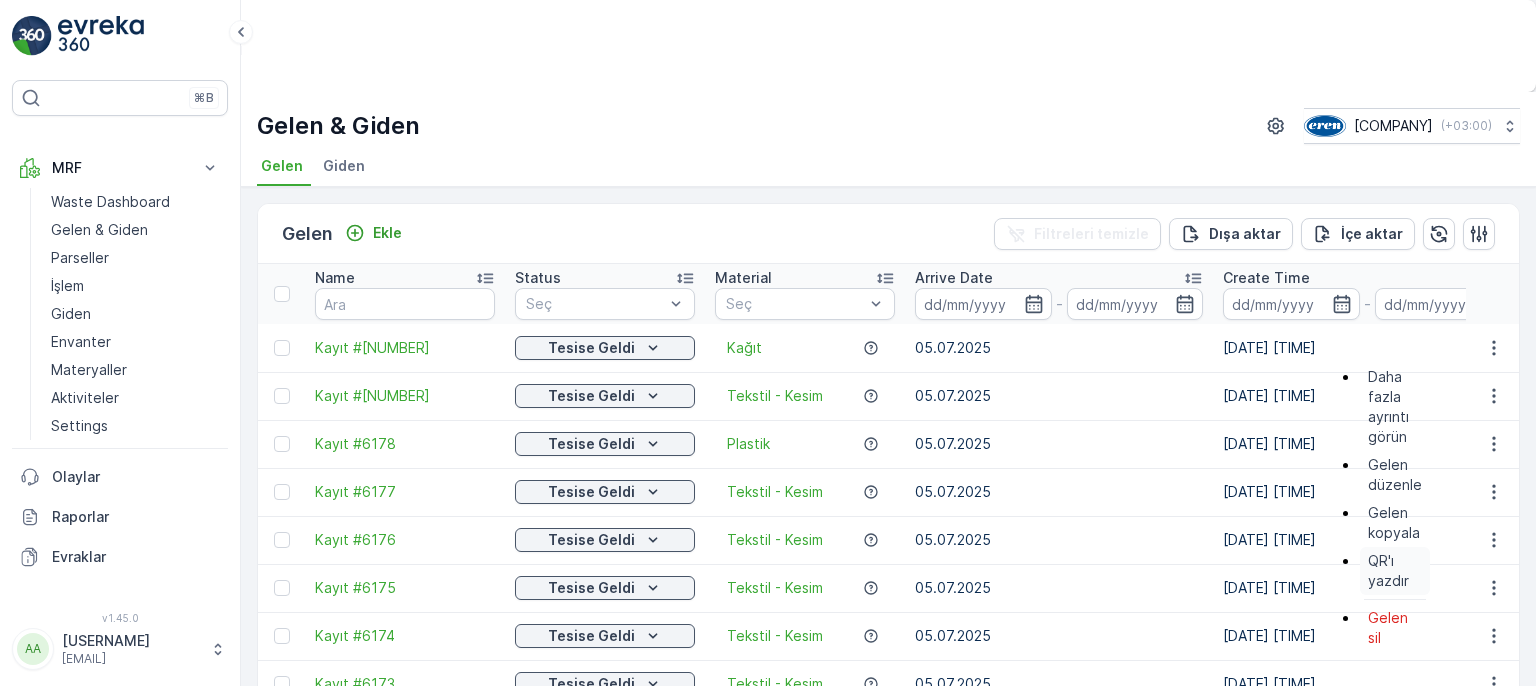 click on "QR'ı yazdır" at bounding box center (1395, 571) 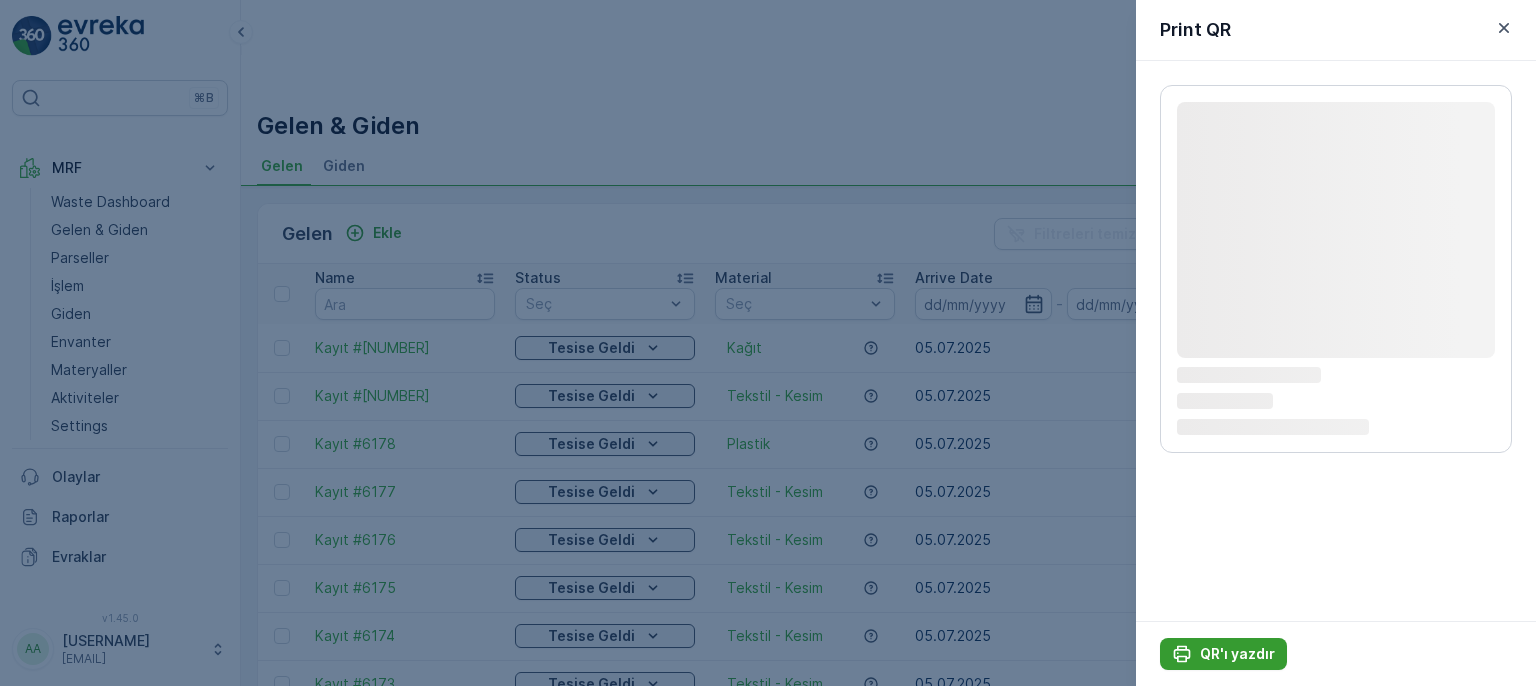 click at bounding box center (1182, 654) 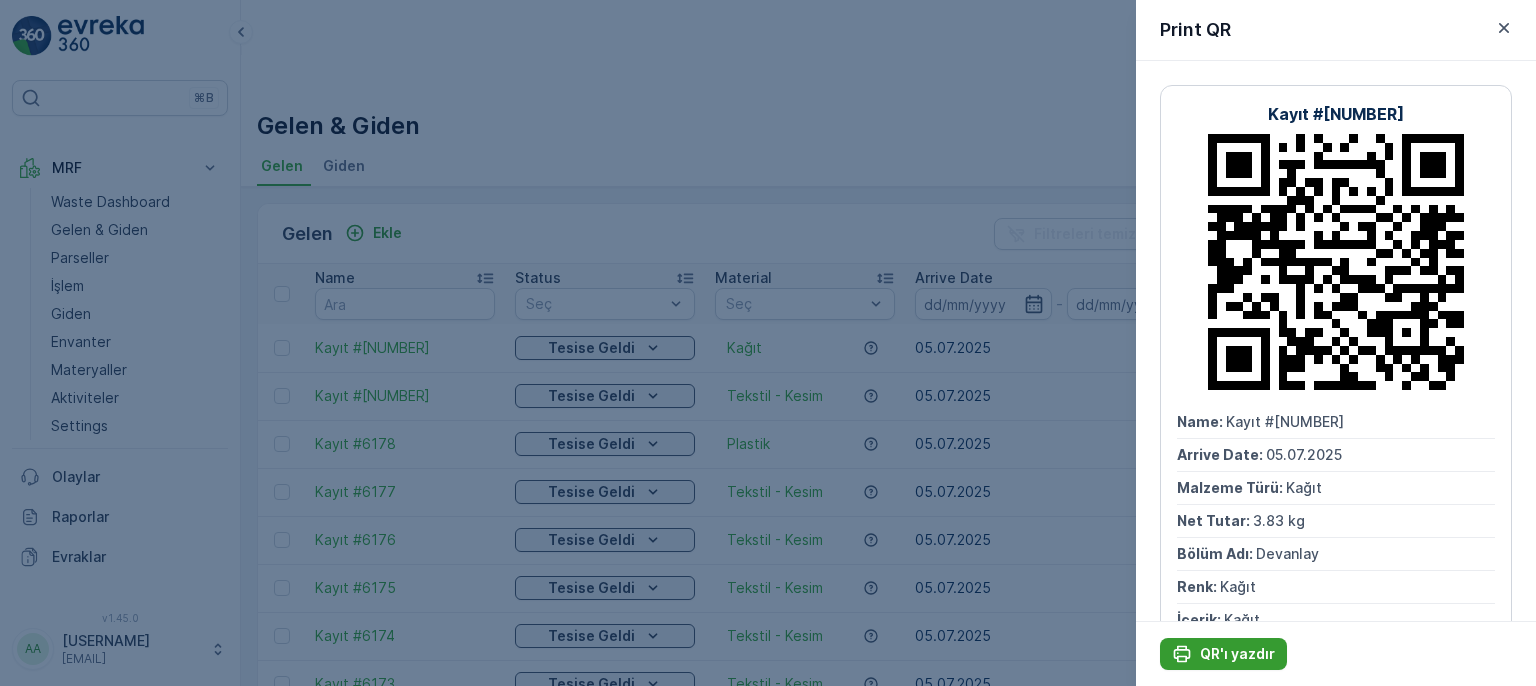 click on "QR'ı yazdır" at bounding box center (1223, 654) 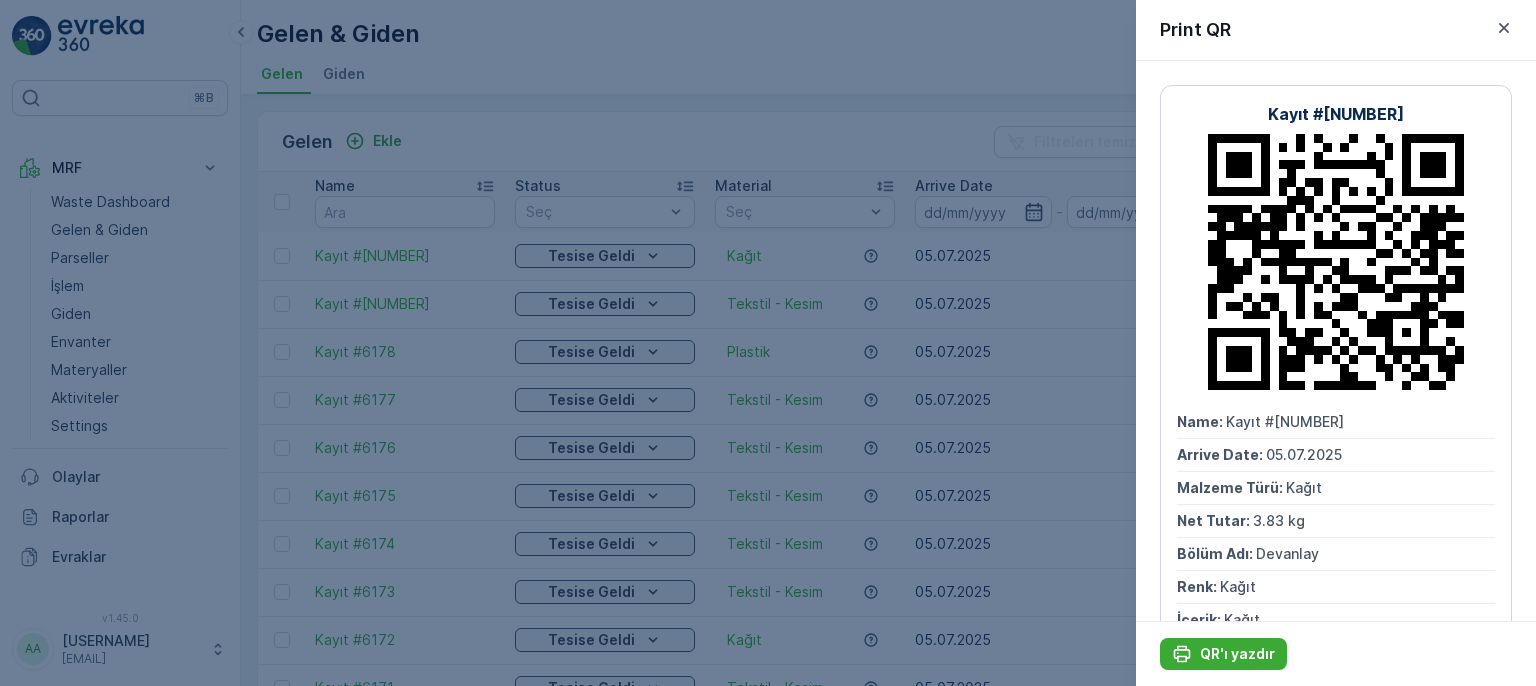 click at bounding box center [768, 343] 